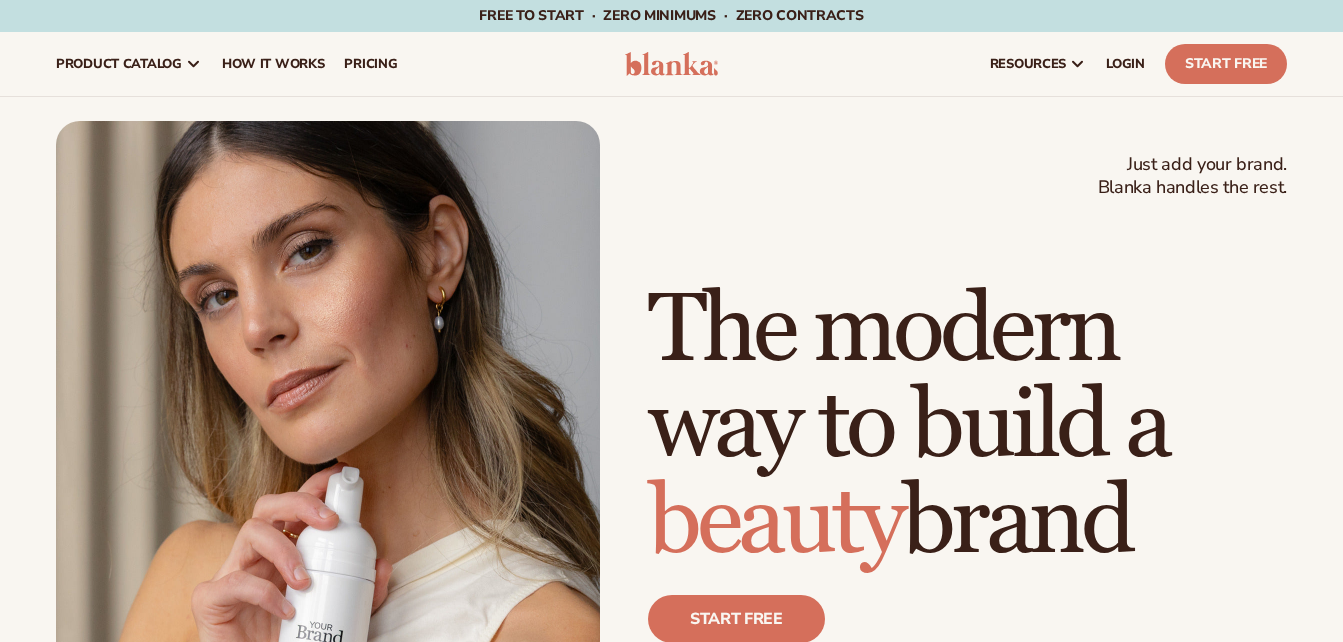 scroll, scrollTop: 0, scrollLeft: 0, axis: both 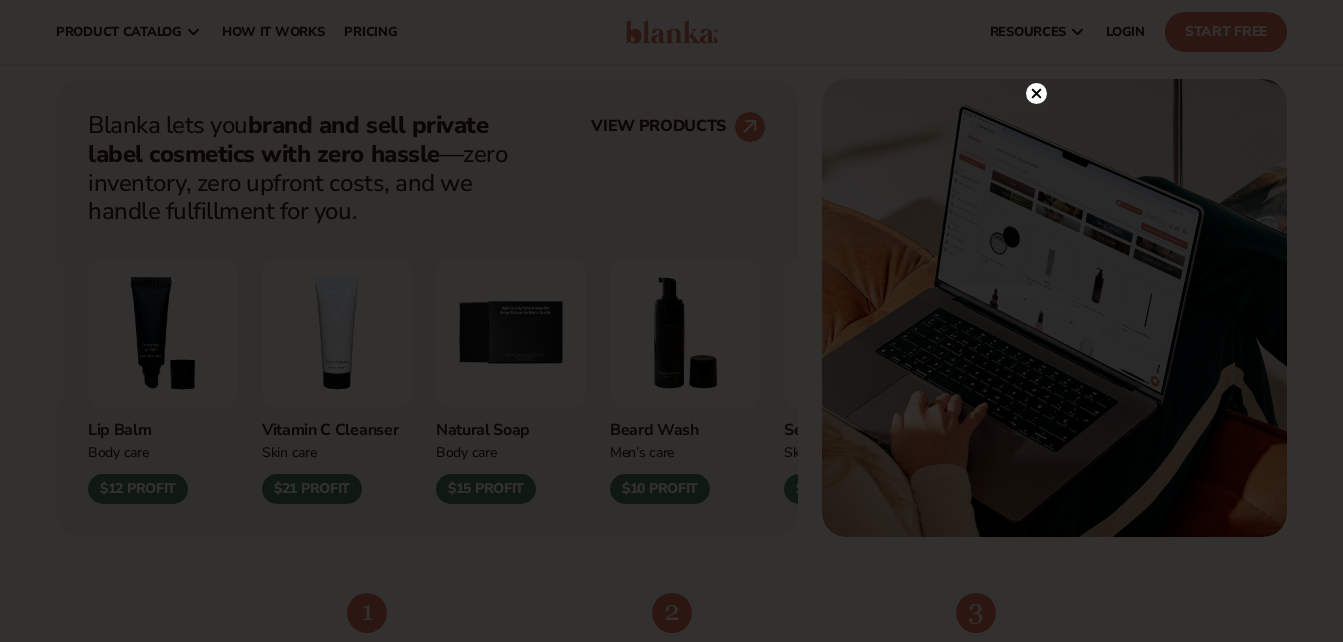 click 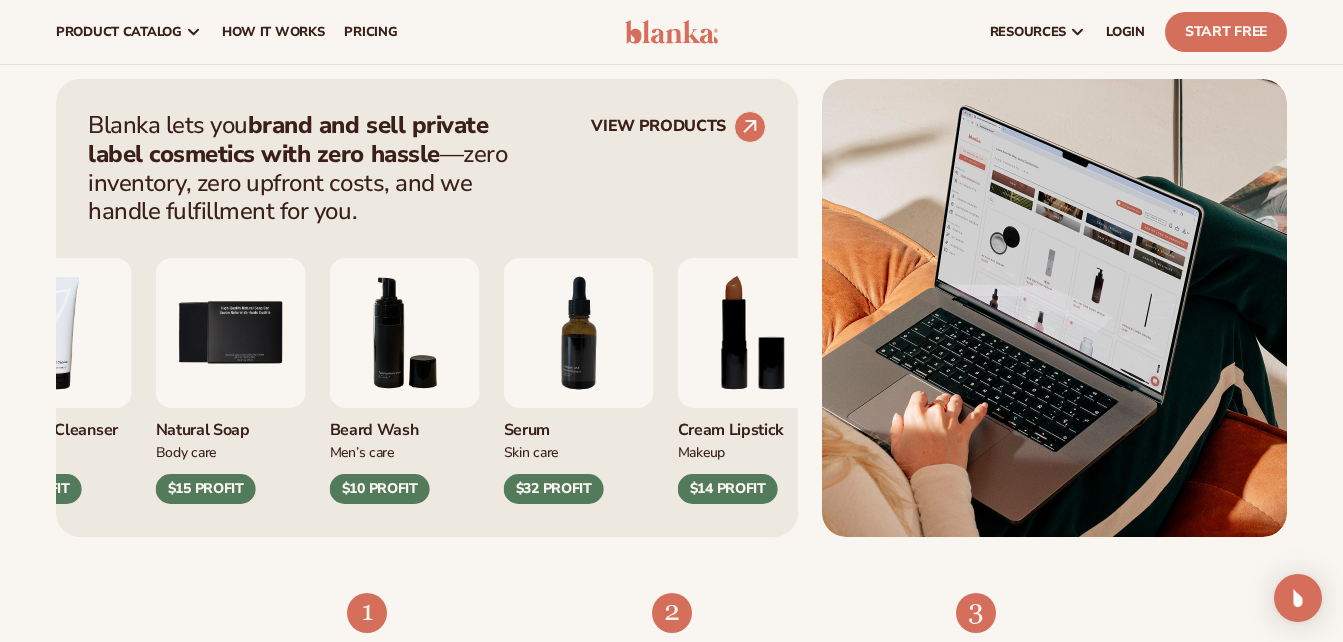 click at bounding box center (579, 333) 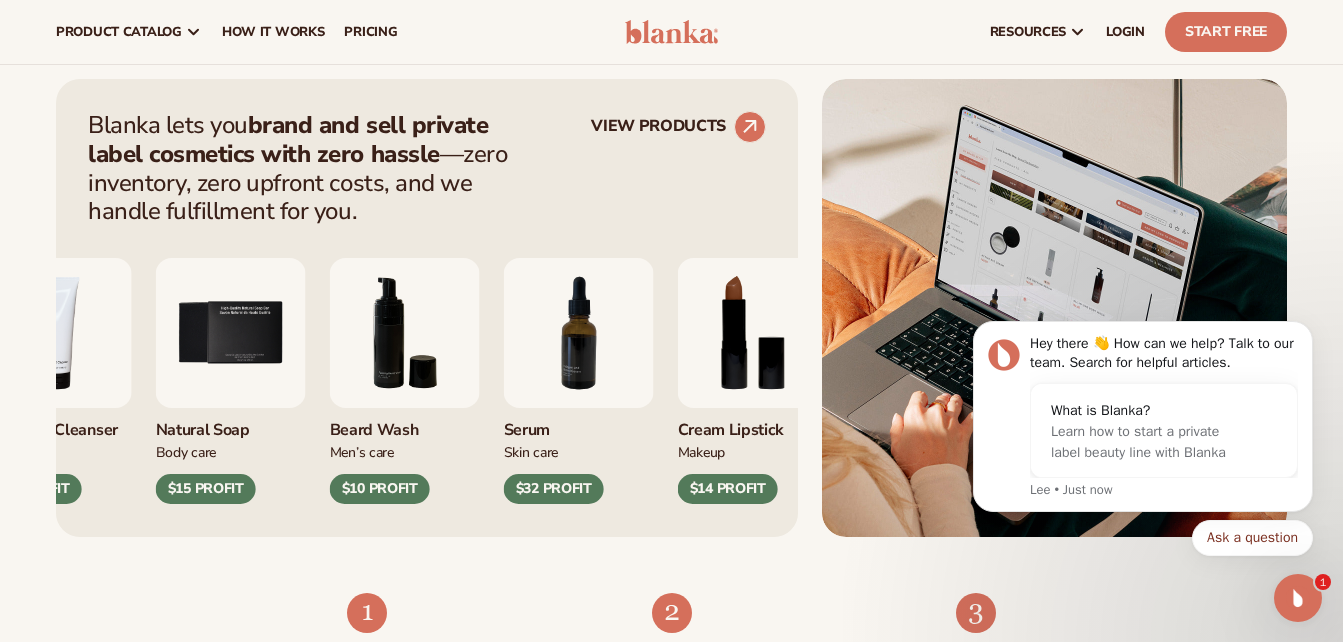 scroll, scrollTop: 0, scrollLeft: 0, axis: both 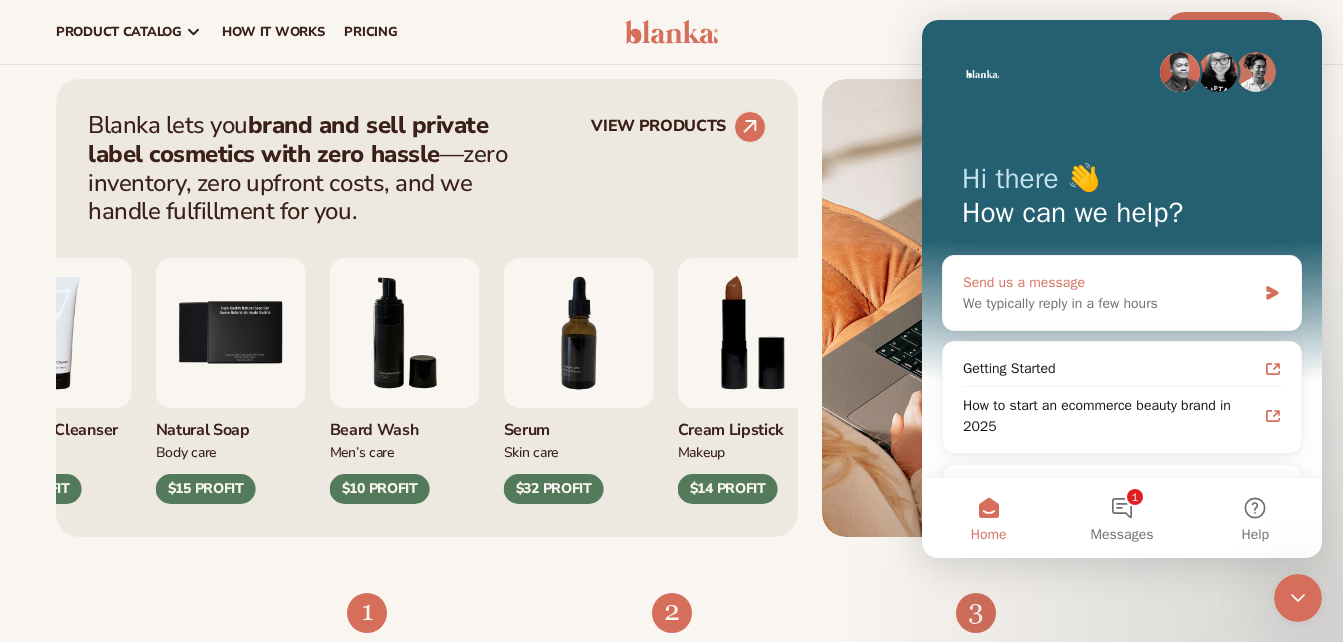 click on "We typically reply in a few hours" at bounding box center (1109, 303) 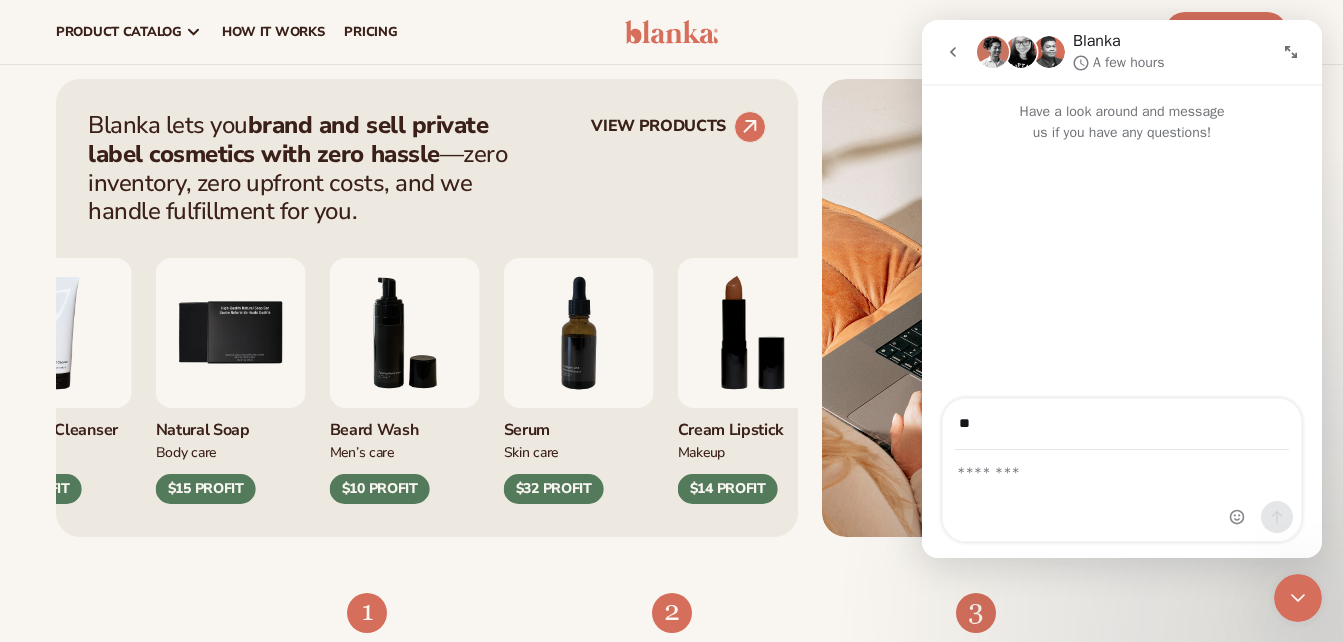 type on "*" 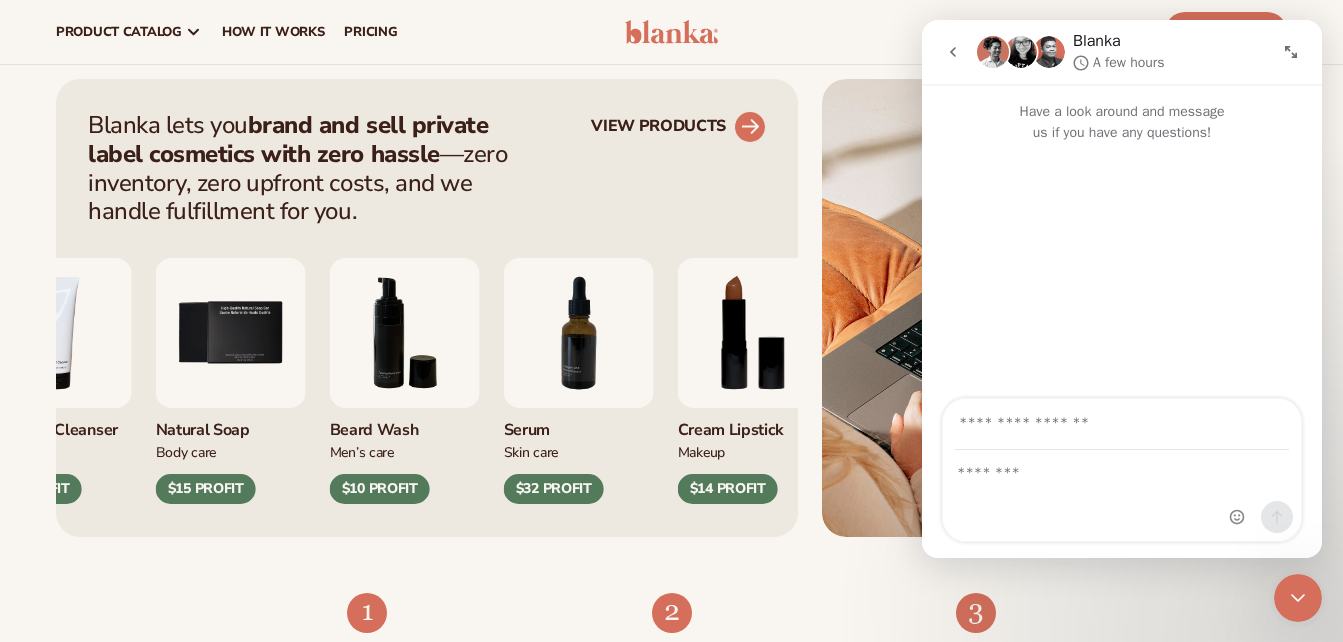 type 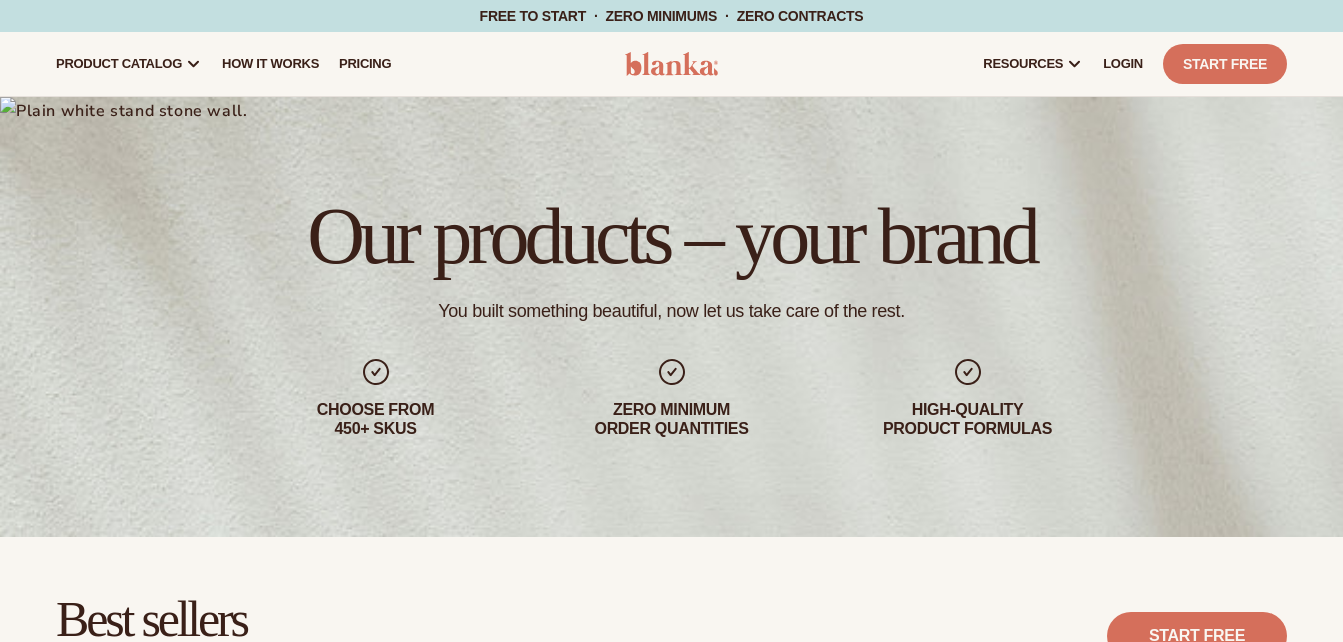 scroll, scrollTop: 0, scrollLeft: 0, axis: both 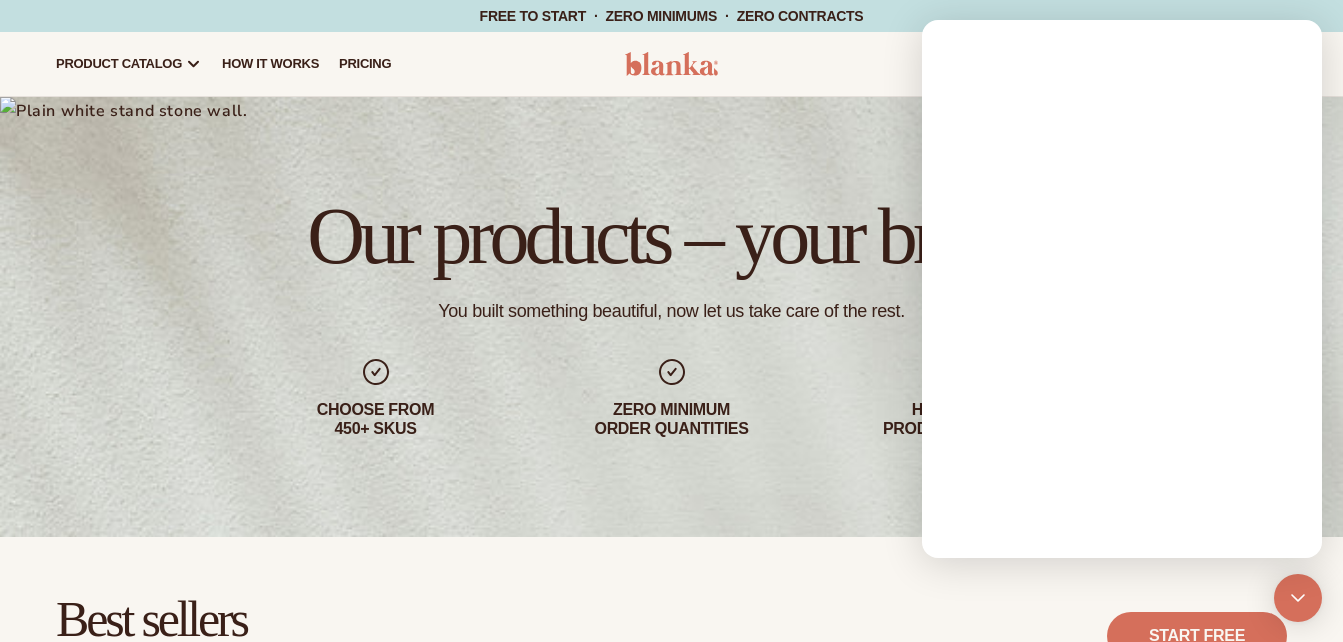 drag, startPoint x: 1342, startPoint y: 56, endPoint x: 1351, endPoint y: 76, distance: 21.931713 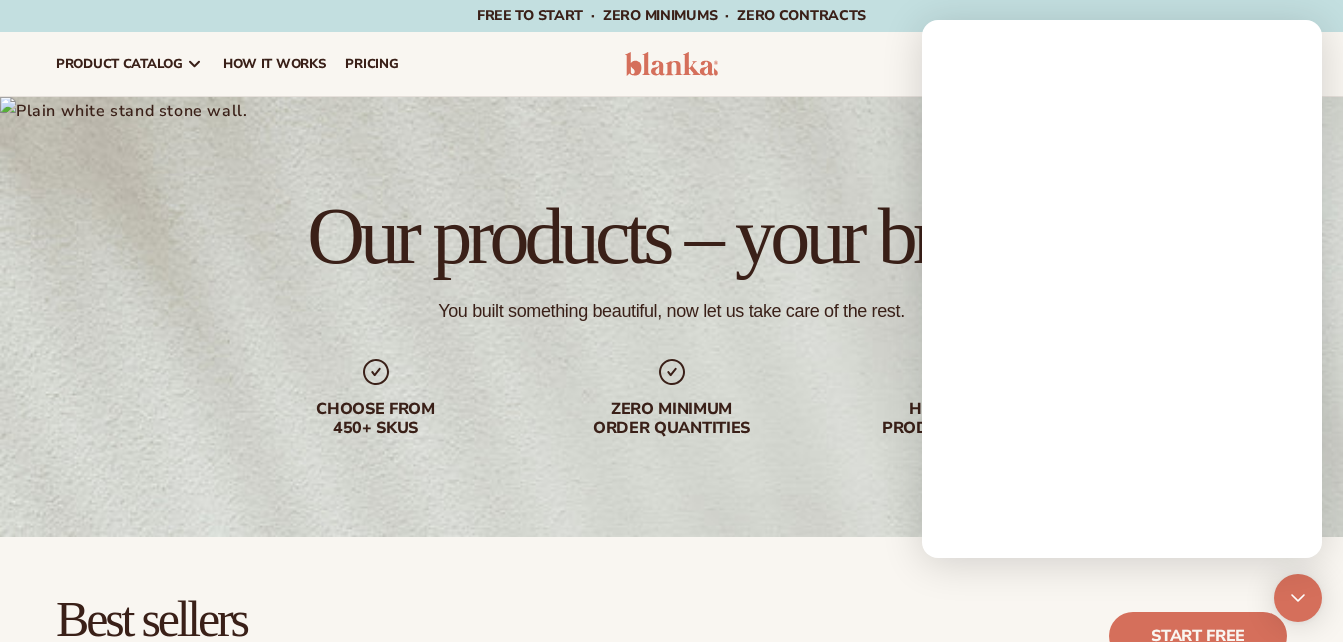 click on "Skip to content
Free to start · ZERO minimums · ZERO contracts ·
Free to start · ZERO minimums · ZERO contracts ·
Free to start · ZERO minimums · ZERO contracts ·
Free to start · ZERO minimums · ZERO contracts ·
Free to start · ZERO minimums · ZERO contracts ·
Free to start · ZERO minimums · ZERO contracts ·" at bounding box center [671, 321] 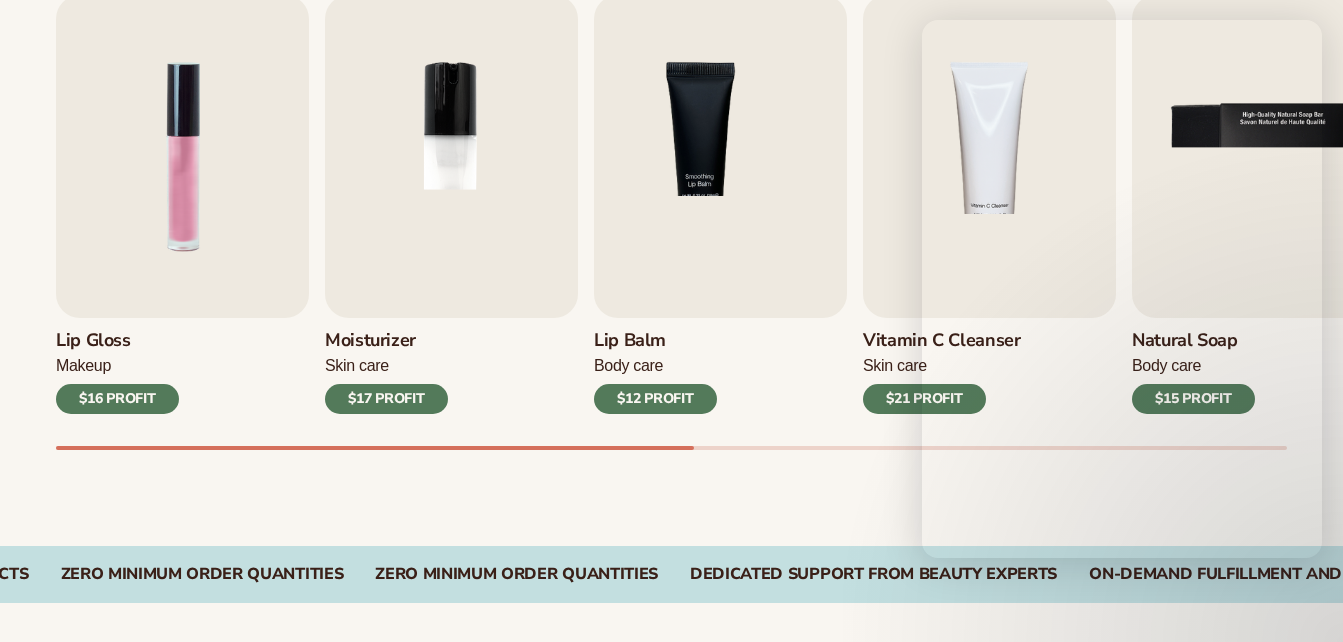 scroll, scrollTop: 805, scrollLeft: 0, axis: vertical 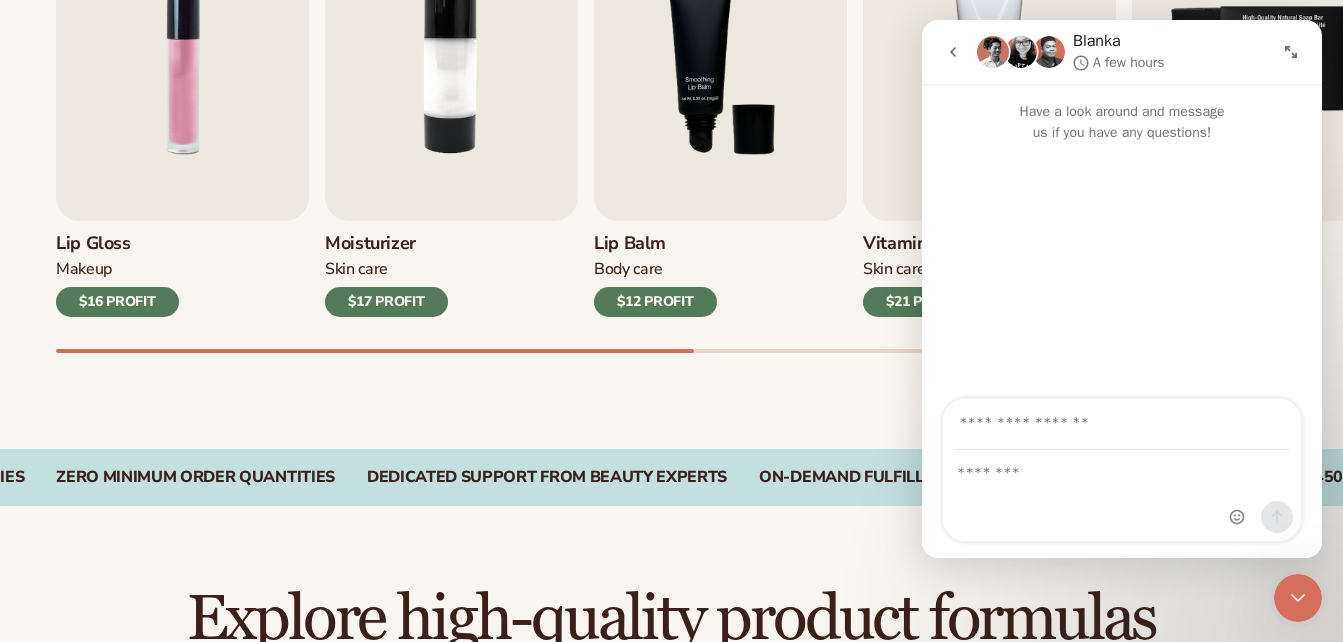 click on "Best sellers Private label products to start your beauty and self care line today.
Start free
Lip Gloss
Makeup
$16 PROFIT
Moisturizer
Skin Care
$17 PROFIT
Body Care Makeup" at bounding box center [671, 90] 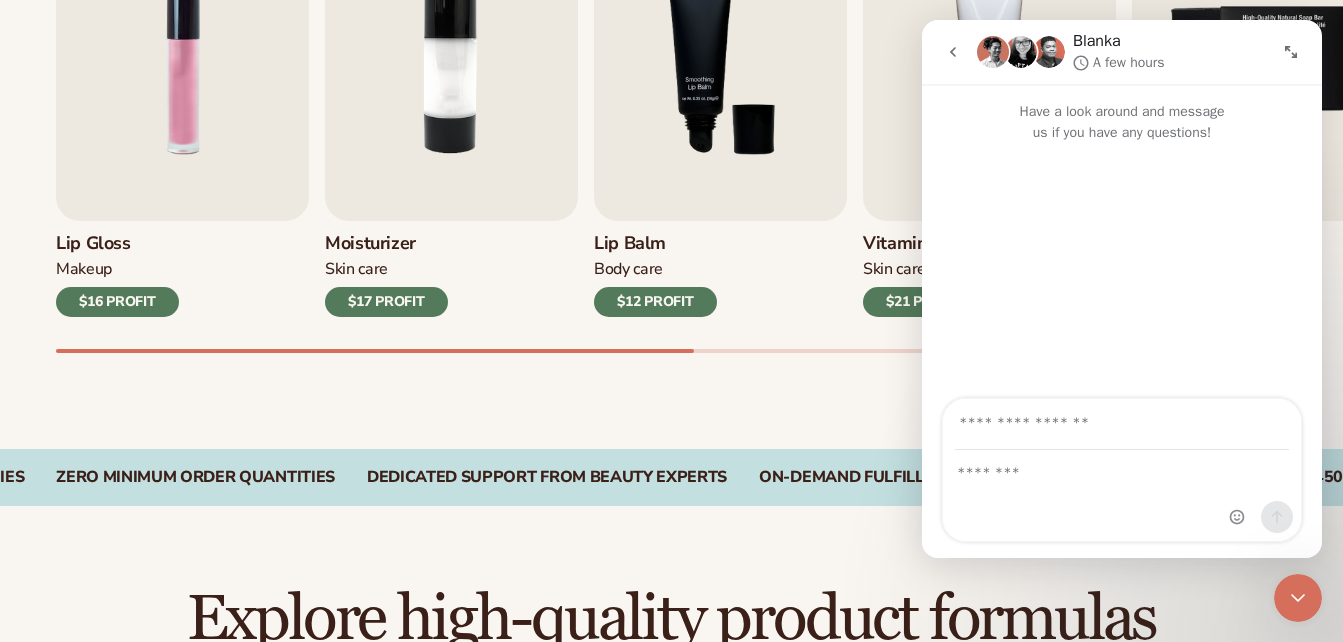 click 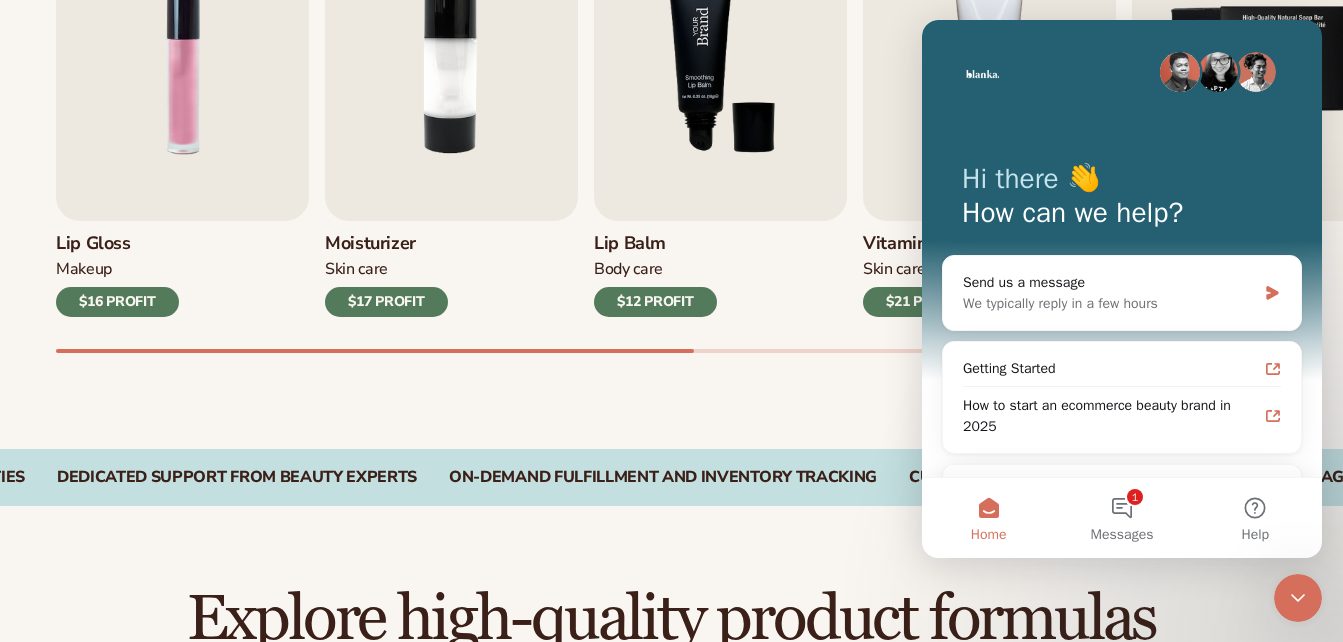 click on "Lip Balm
Body Care
$12 PROFIT" at bounding box center [720, 107] 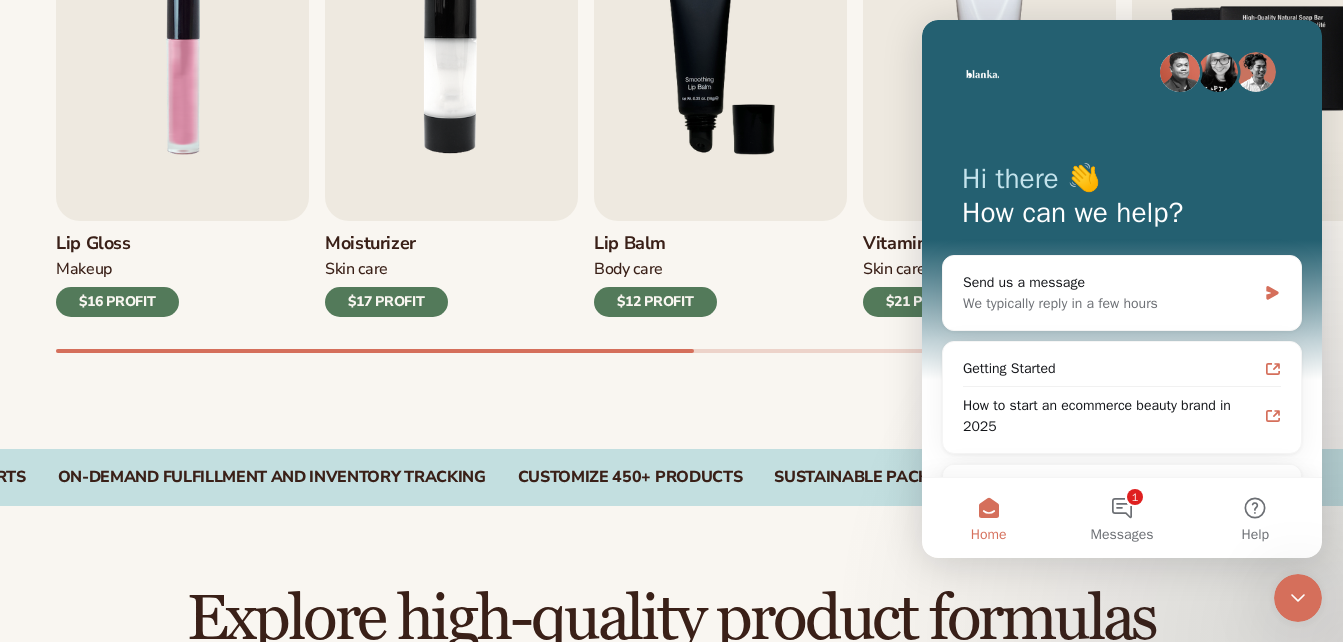click on "Skip to content
Free to start · ZERO minimums · ZERO contracts ·
Free to start · ZERO minimums · ZERO contracts ·
Free to start · ZERO minimums · ZERO contracts ·
Free to start · ZERO minimums · ZERO contracts ·
Free to start · ZERO minimums · ZERO contracts ·
Free to start · ZERO minimums · ZERO contracts ·" at bounding box center (671, -484) 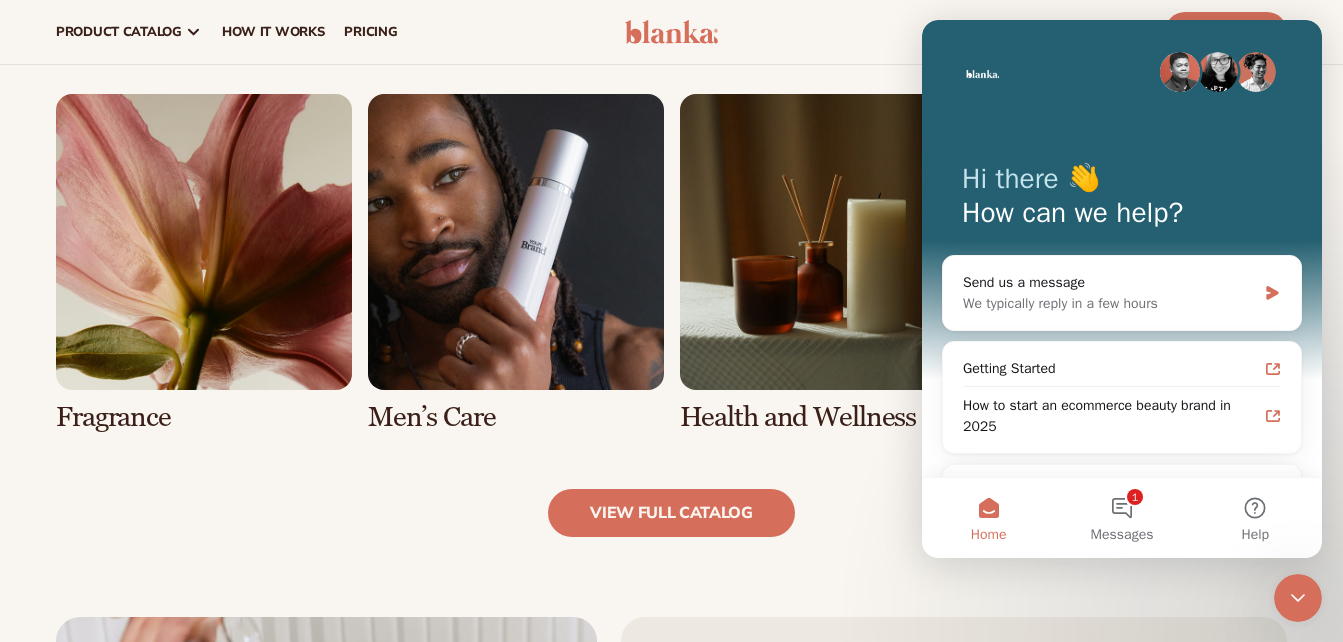 scroll, scrollTop: 1651, scrollLeft: 0, axis: vertical 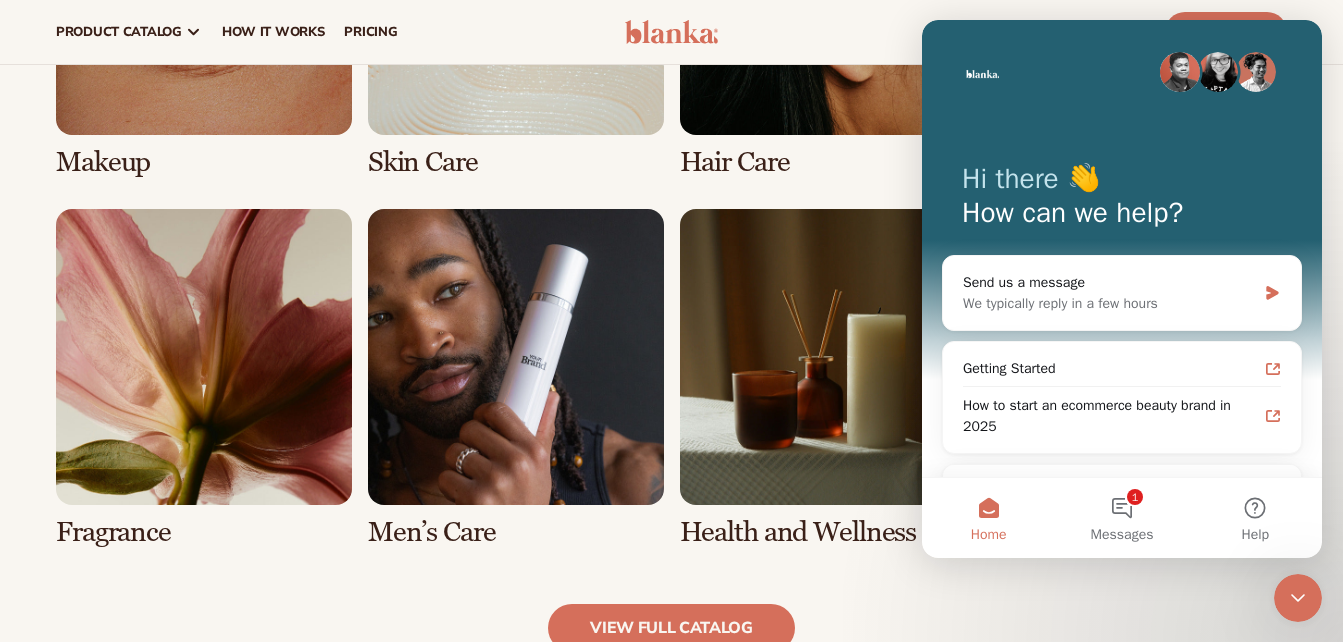 click at bounding box center [204, 378] 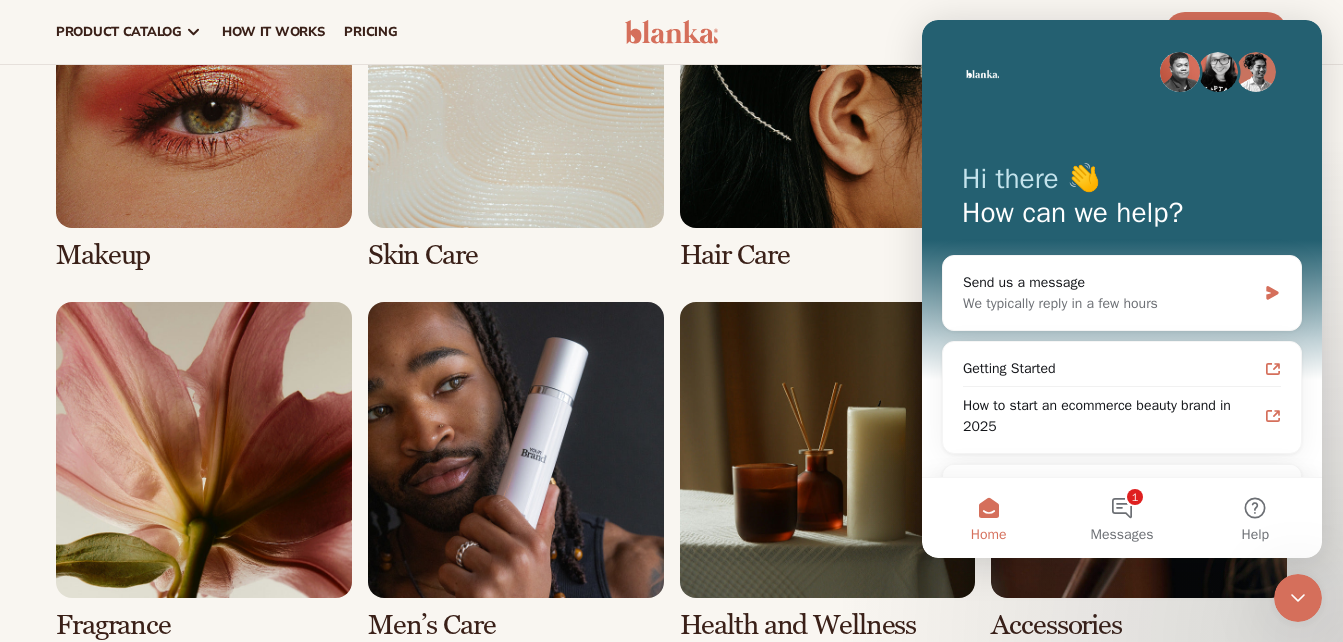 click at bounding box center [204, 471] 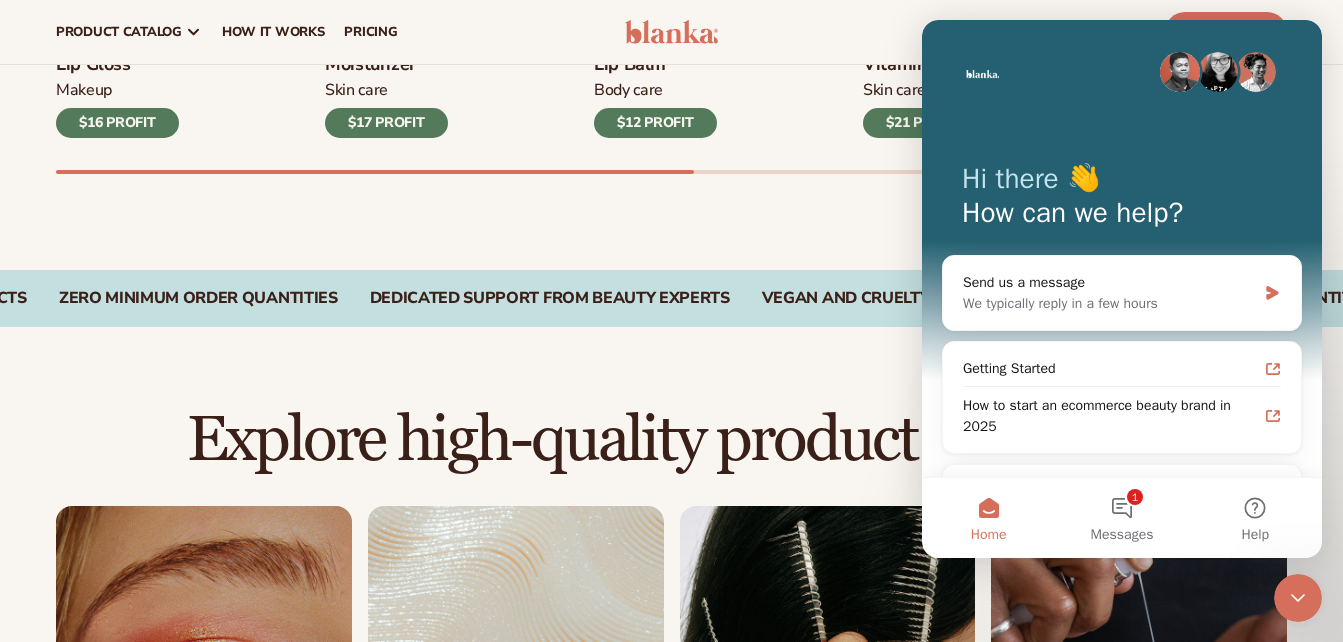 click on "Our products – your brand You built something beautiful, now let us take care of the rest.
Choose from 450+ Skus
Zero minimum order quantities
High-quality product formulas
Best sellers Private label products to start your beauty and self care line today.
Start free
Lip Gloss
Makeup
Skin Care" at bounding box center (671, 576) 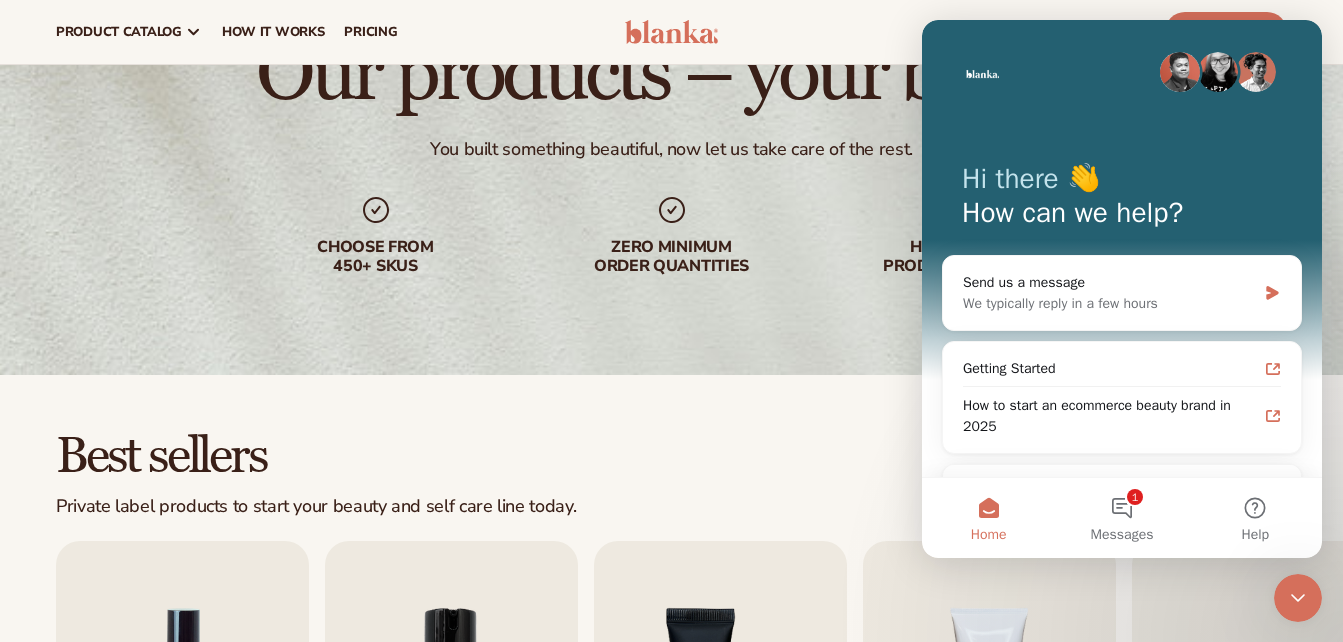 scroll, scrollTop: 0, scrollLeft: 0, axis: both 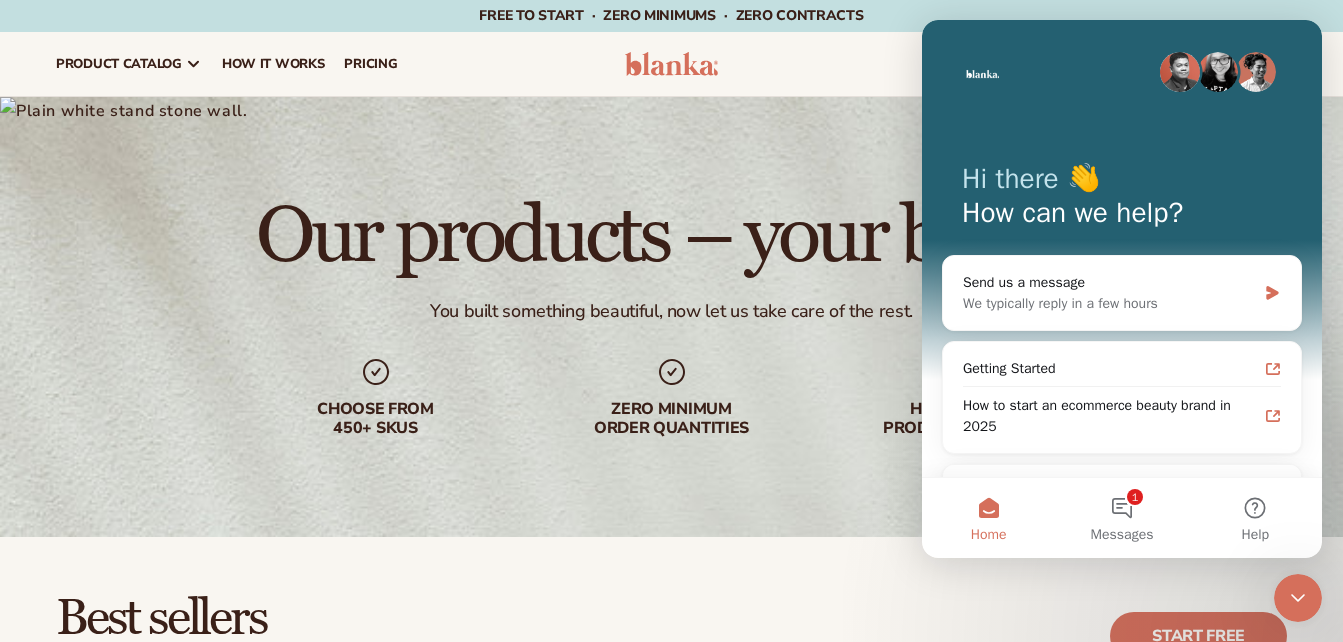 click on "Our products – your brand" at bounding box center (671, 236) 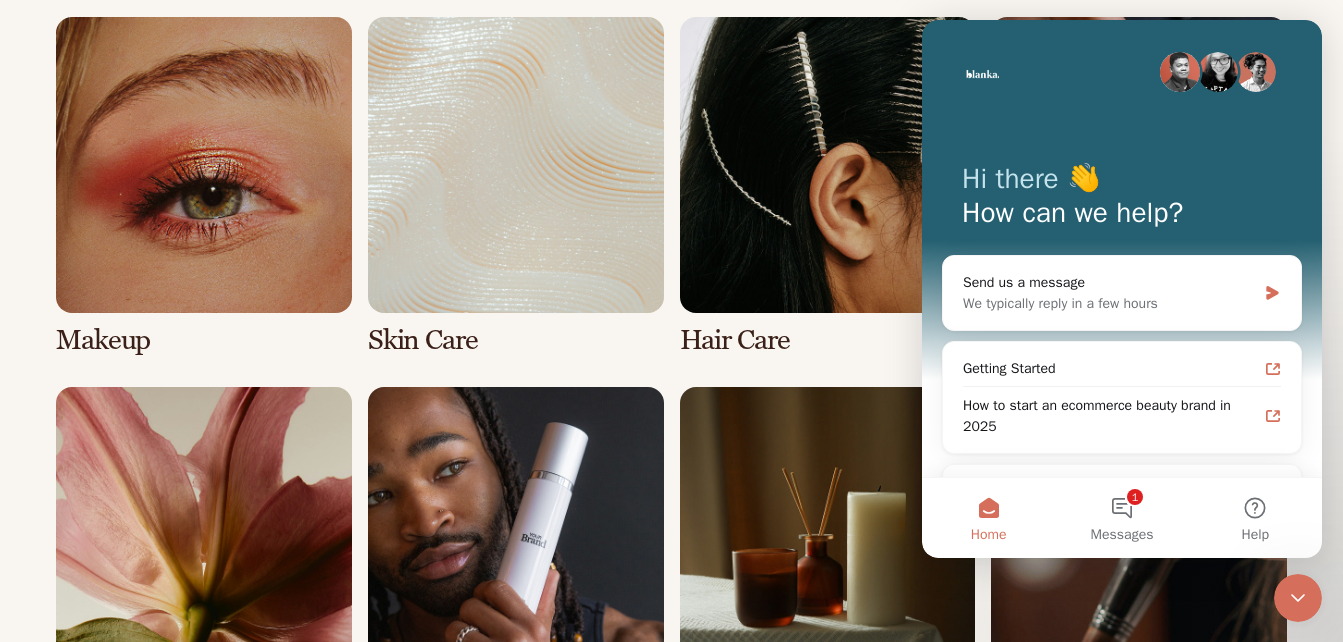 scroll, scrollTop: 1539, scrollLeft: 0, axis: vertical 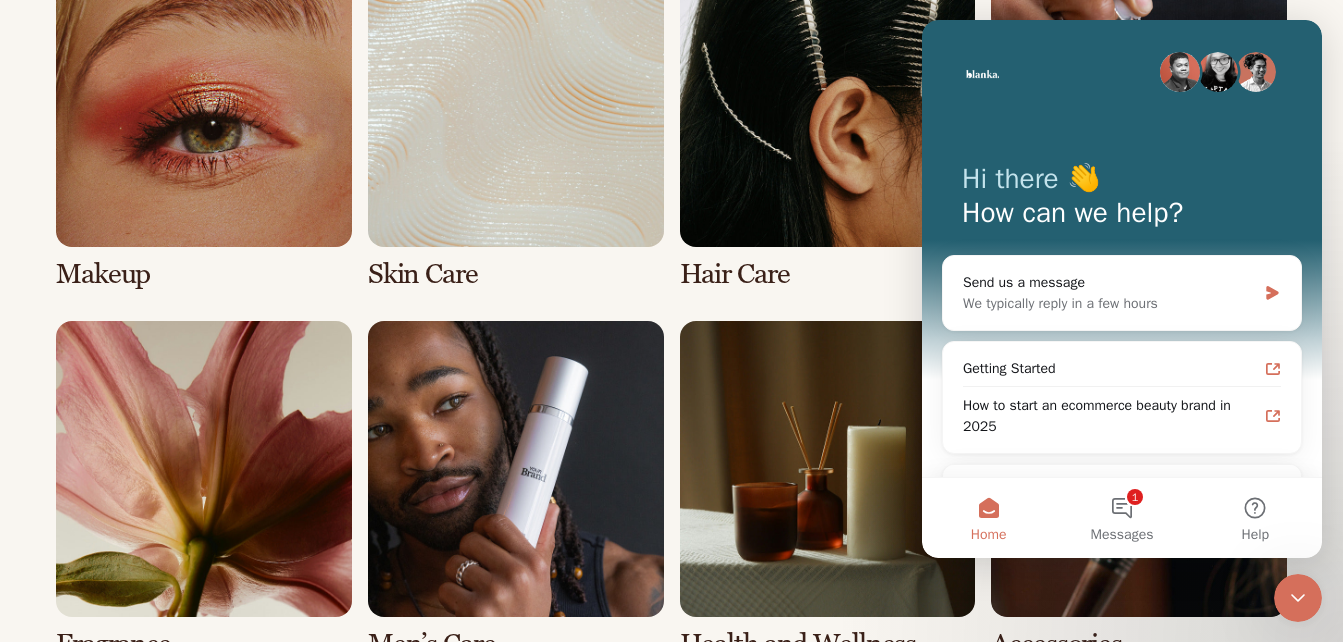 click at bounding box center (204, 490) 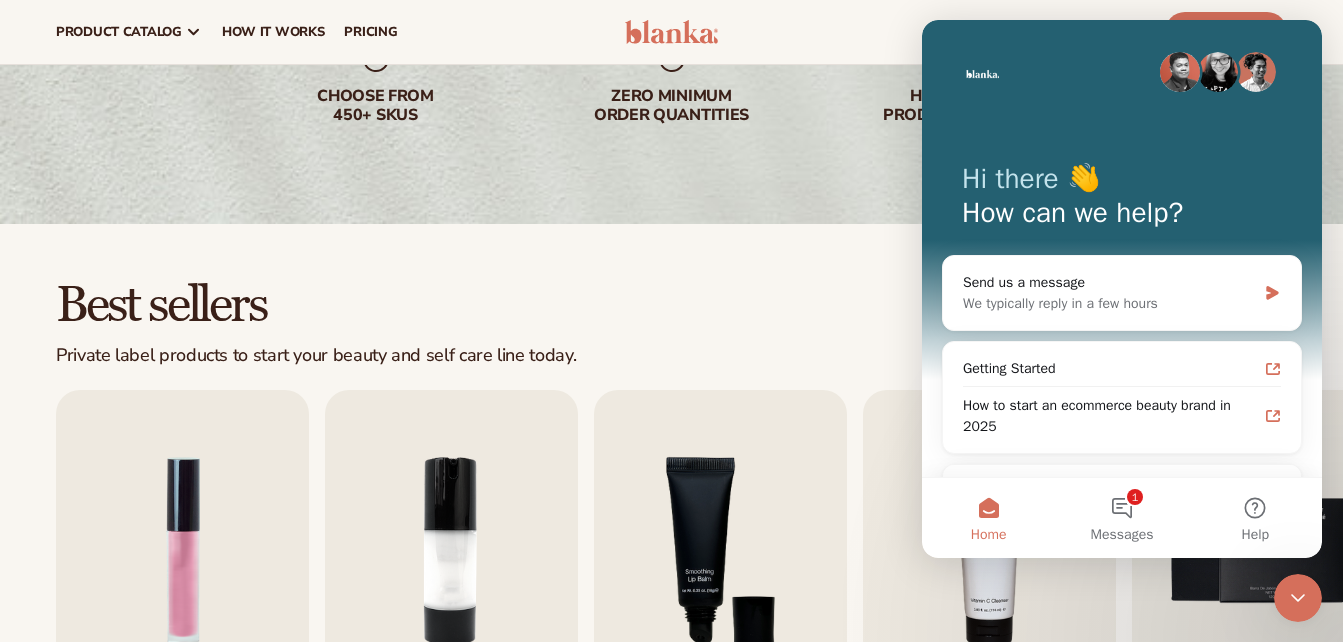 scroll, scrollTop: 0, scrollLeft: 0, axis: both 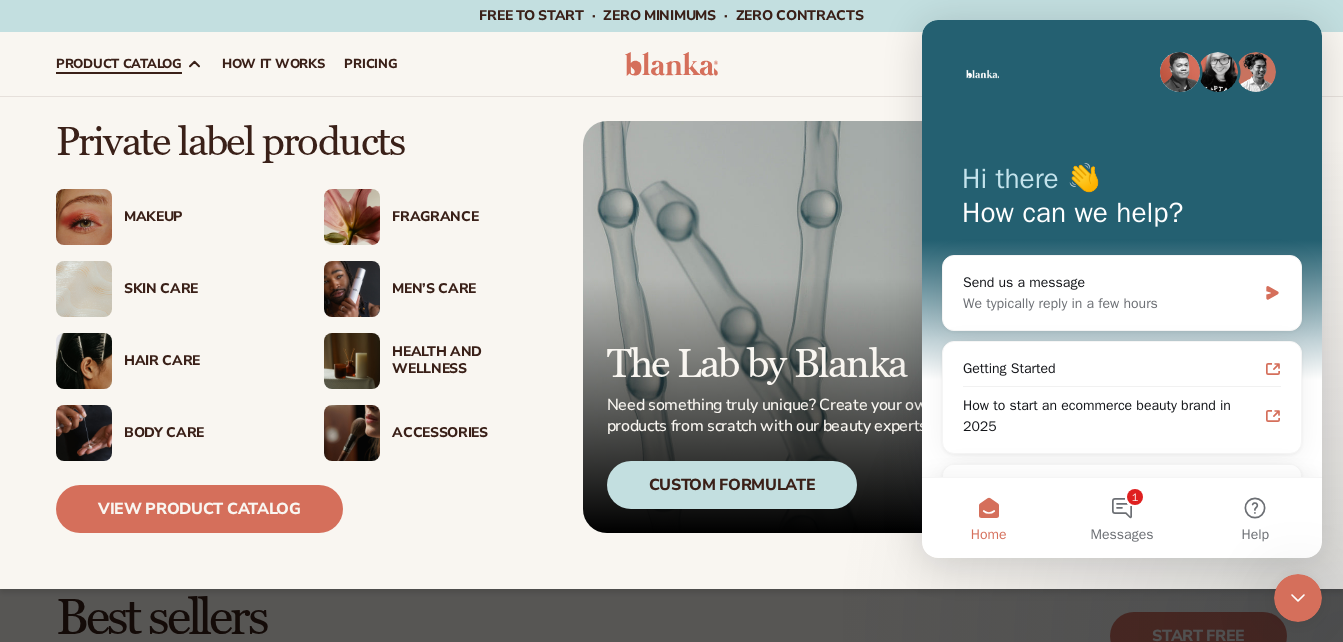 click on "Fragrance" at bounding box center [472, 217] 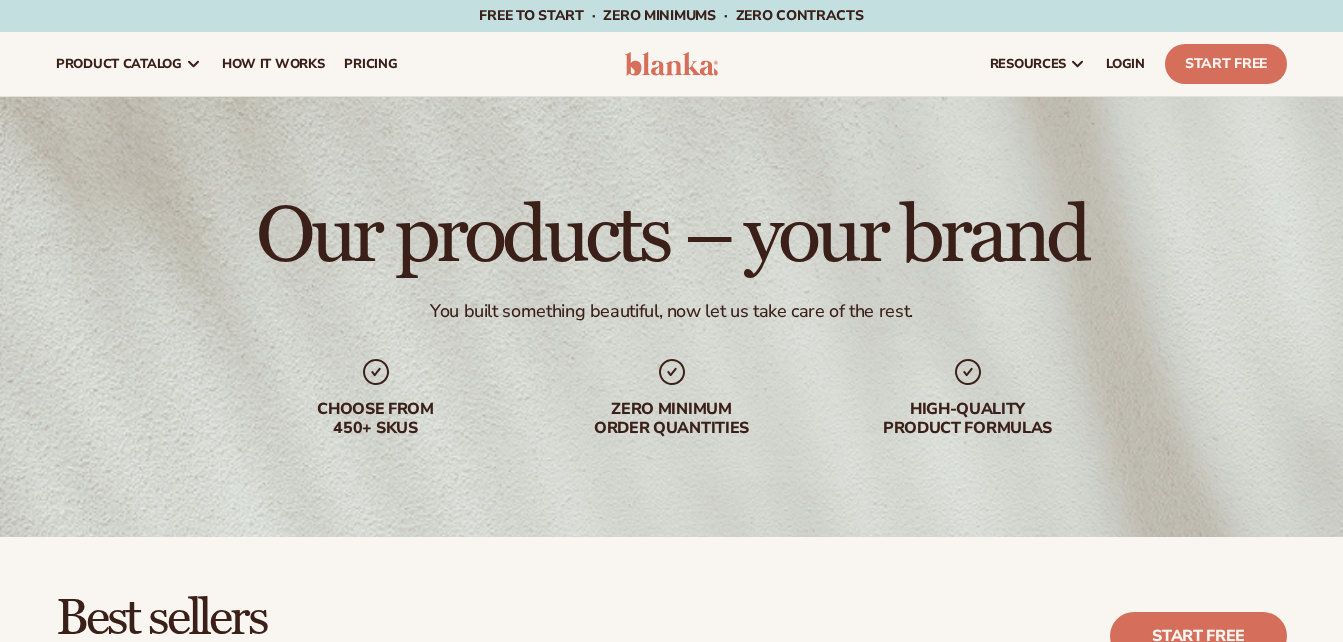 scroll, scrollTop: 0, scrollLeft: 0, axis: both 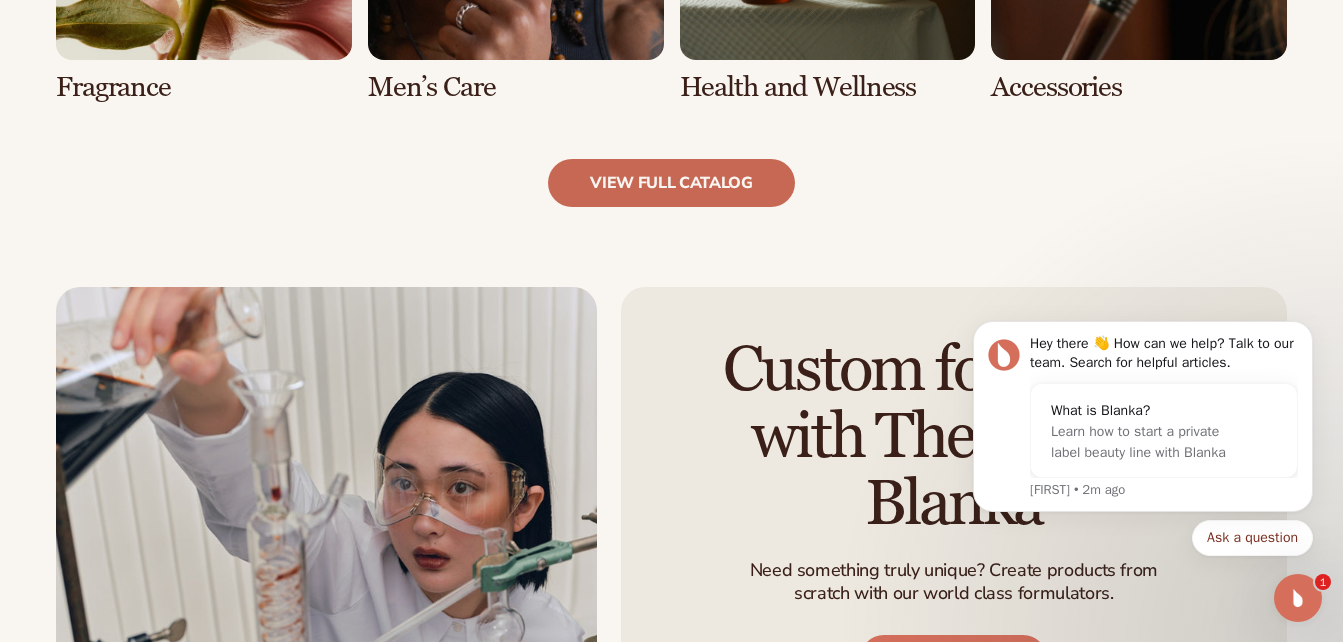 click on "view full catalog" at bounding box center [671, 183] 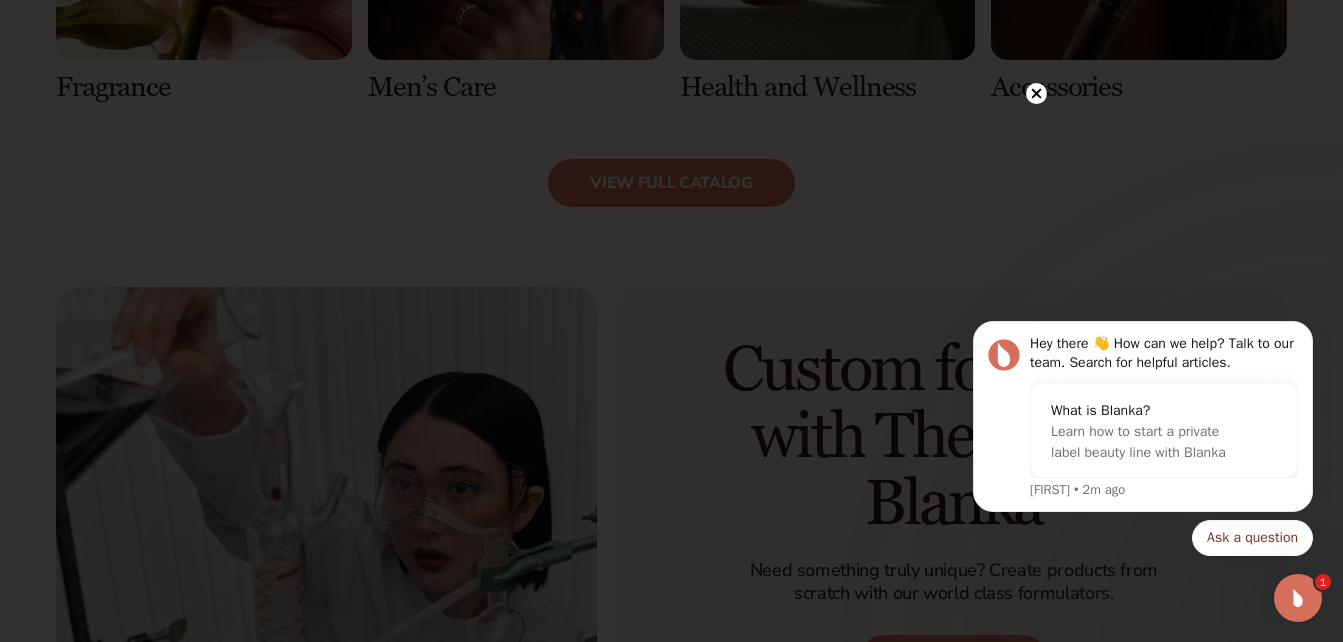 click at bounding box center (1036, 92) 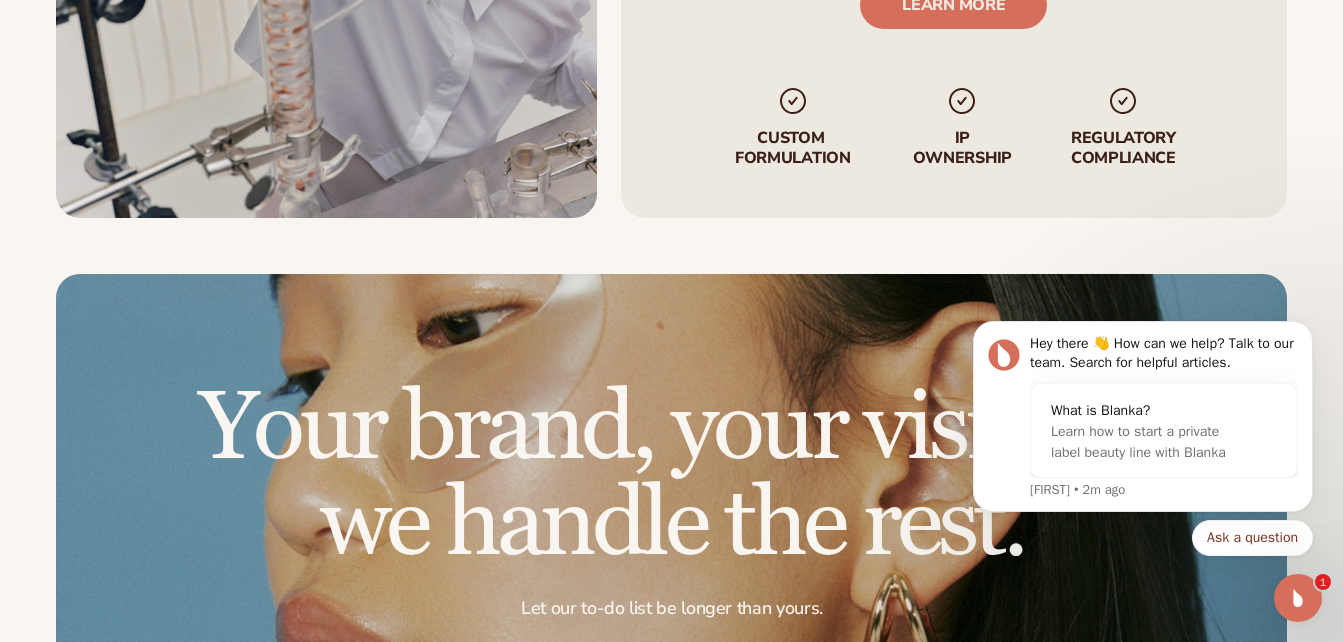 scroll, scrollTop: 3520, scrollLeft: 0, axis: vertical 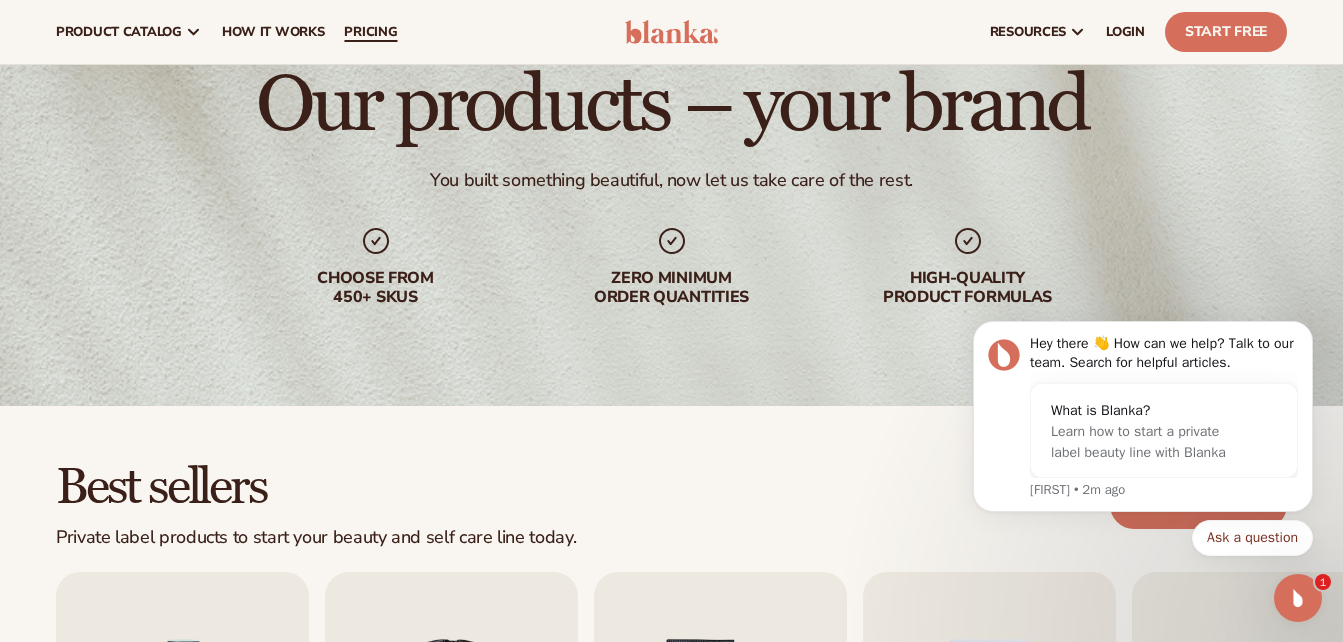 click on "pricing" at bounding box center (370, 32) 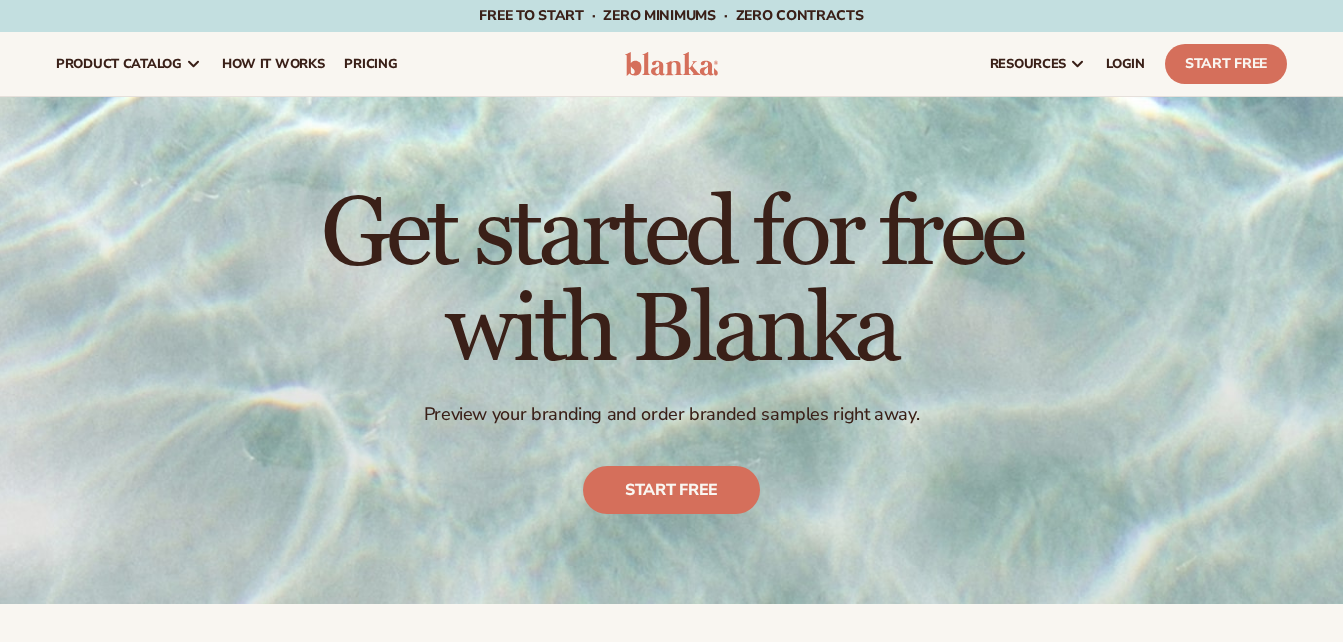 scroll, scrollTop: 0, scrollLeft: 0, axis: both 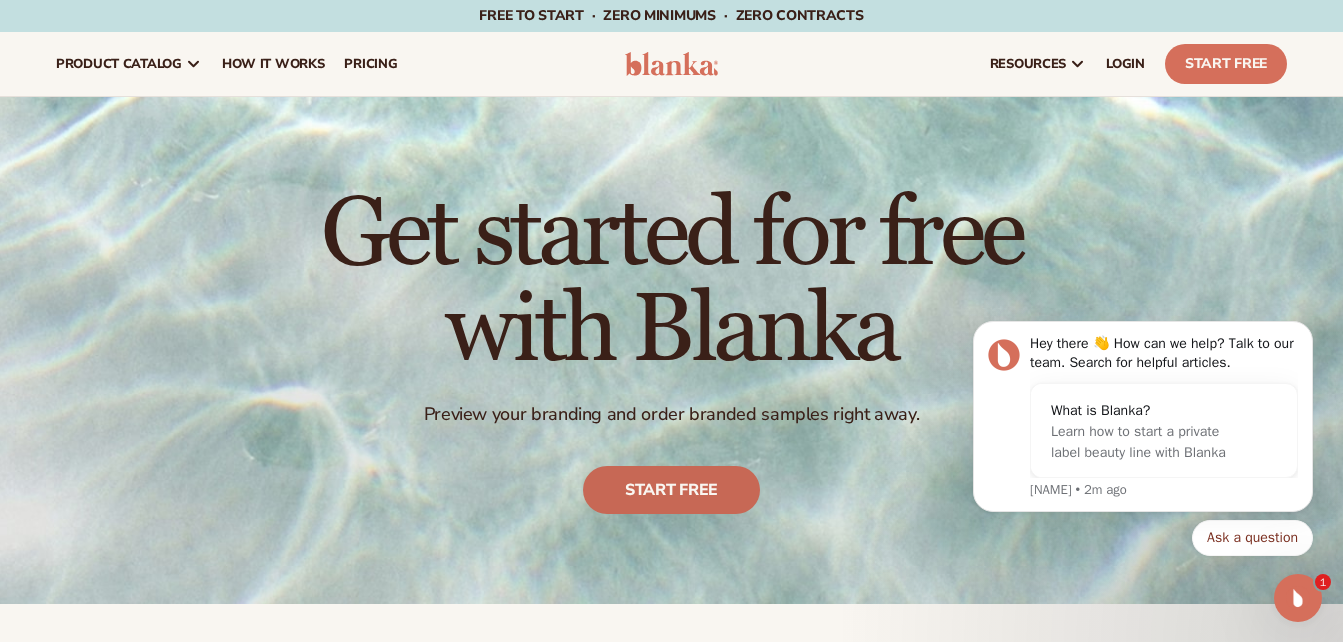 click on "Start free" at bounding box center [671, 490] 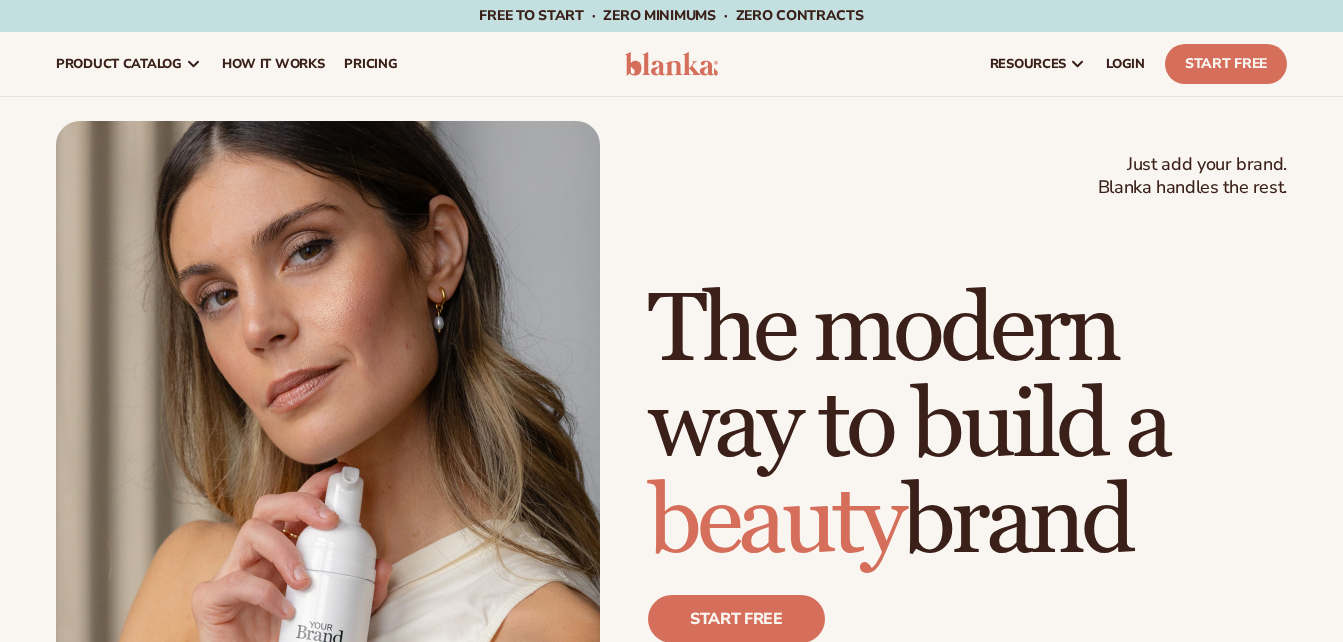 scroll, scrollTop: 0, scrollLeft: 0, axis: both 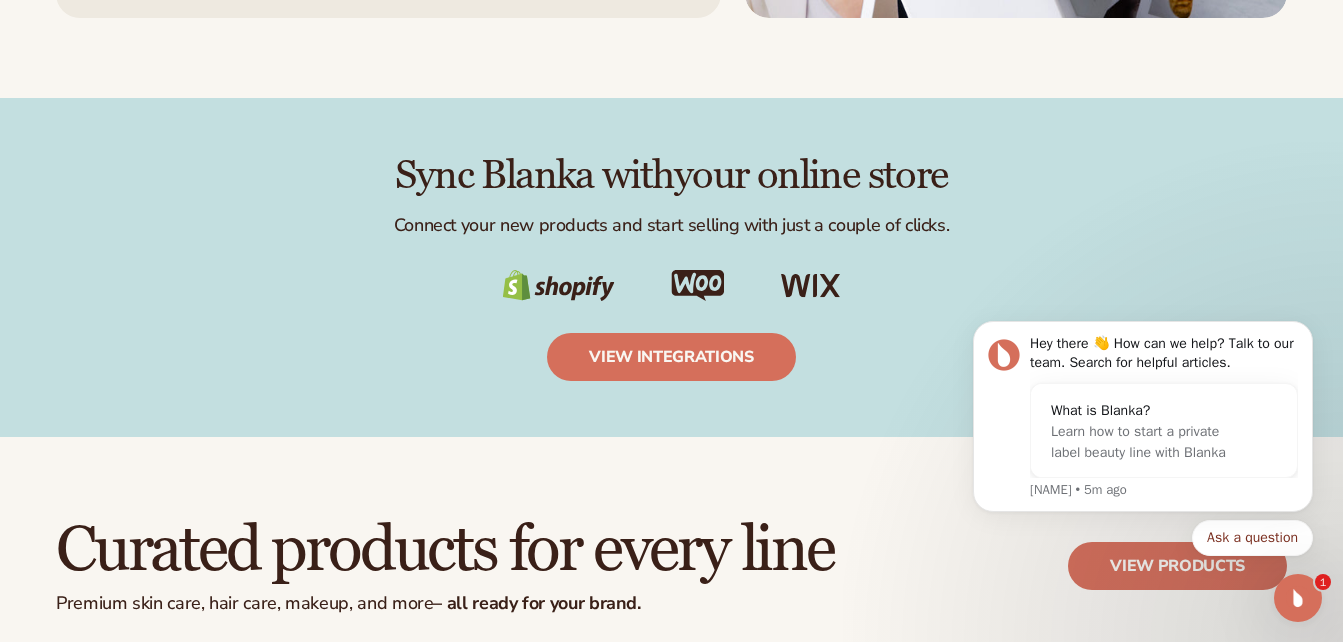 drag, startPoint x: 1344, startPoint y: 49, endPoint x: 389, endPoint y: 1, distance: 956.2055 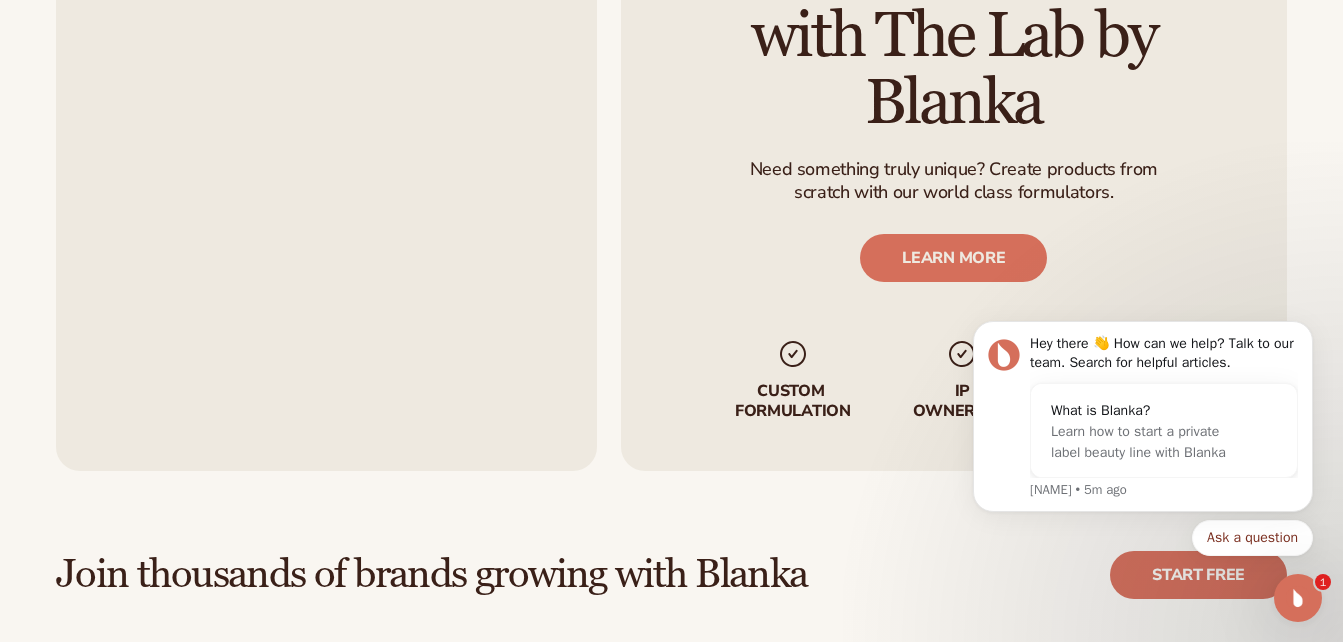scroll, scrollTop: 4978, scrollLeft: 0, axis: vertical 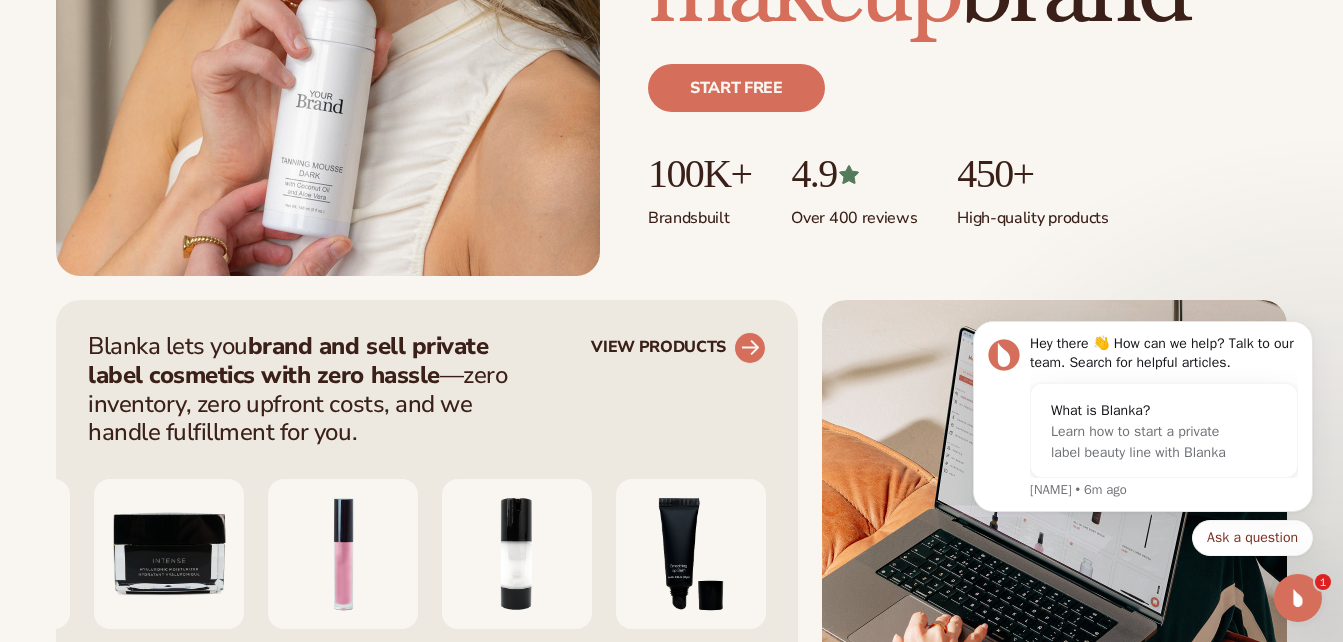 click 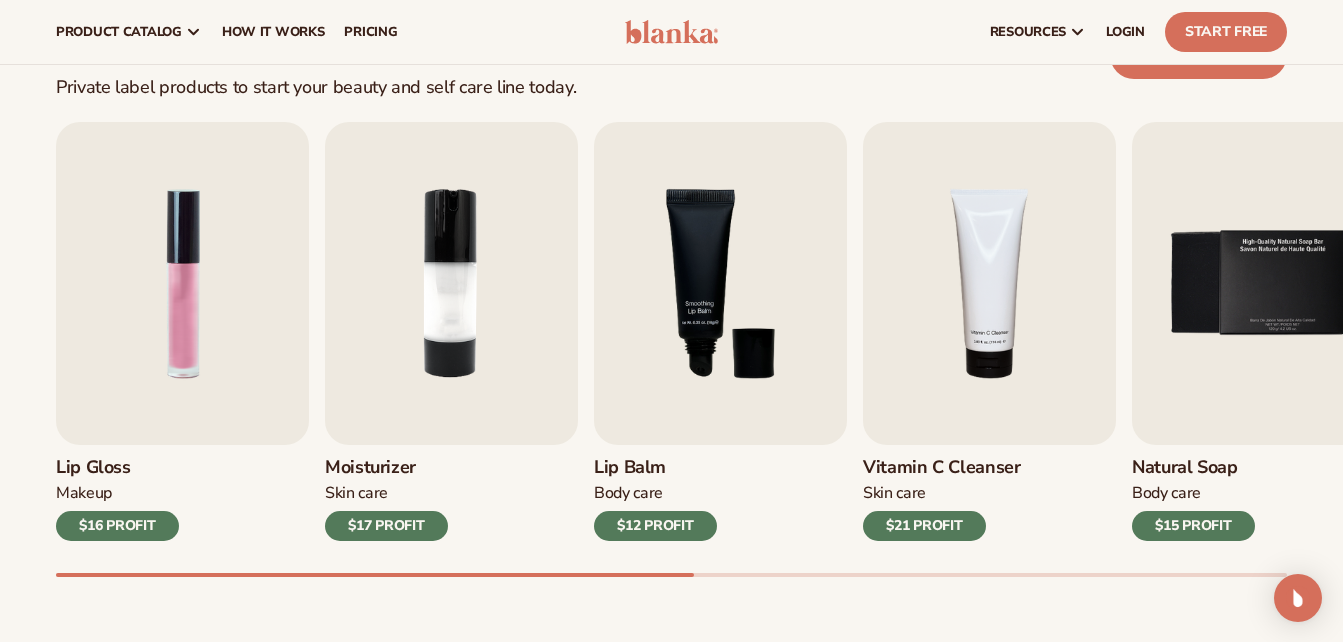 scroll, scrollTop: 532, scrollLeft: 0, axis: vertical 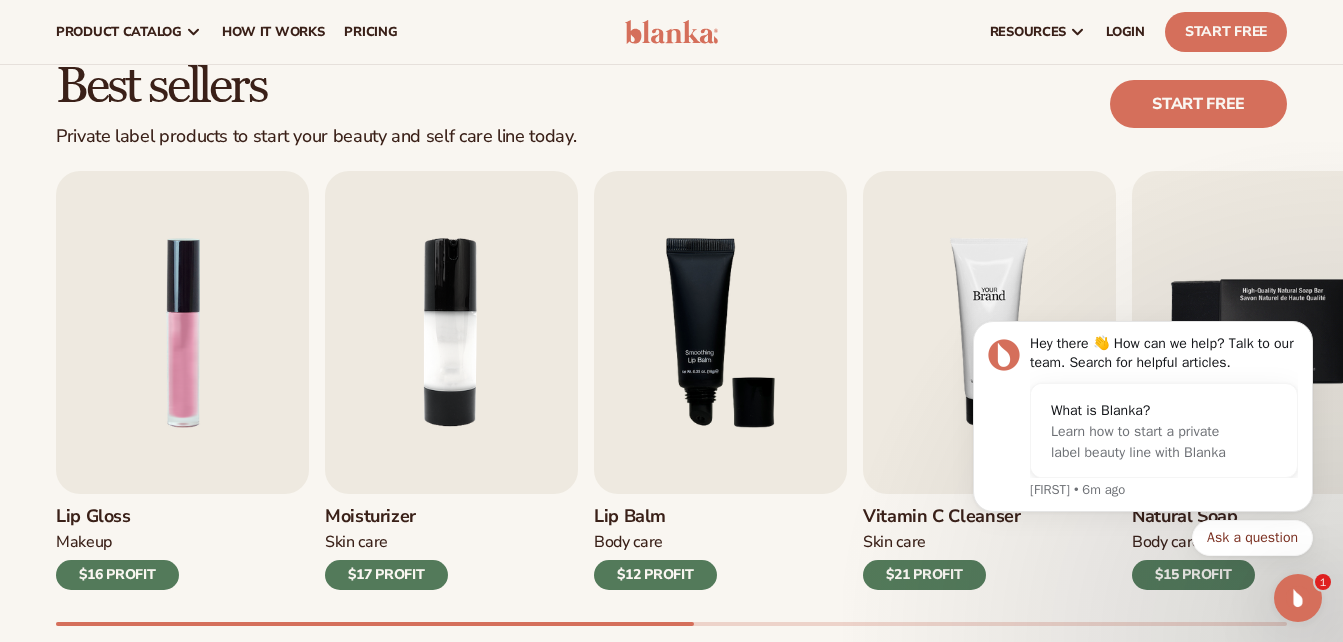 click at bounding box center (989, 332) 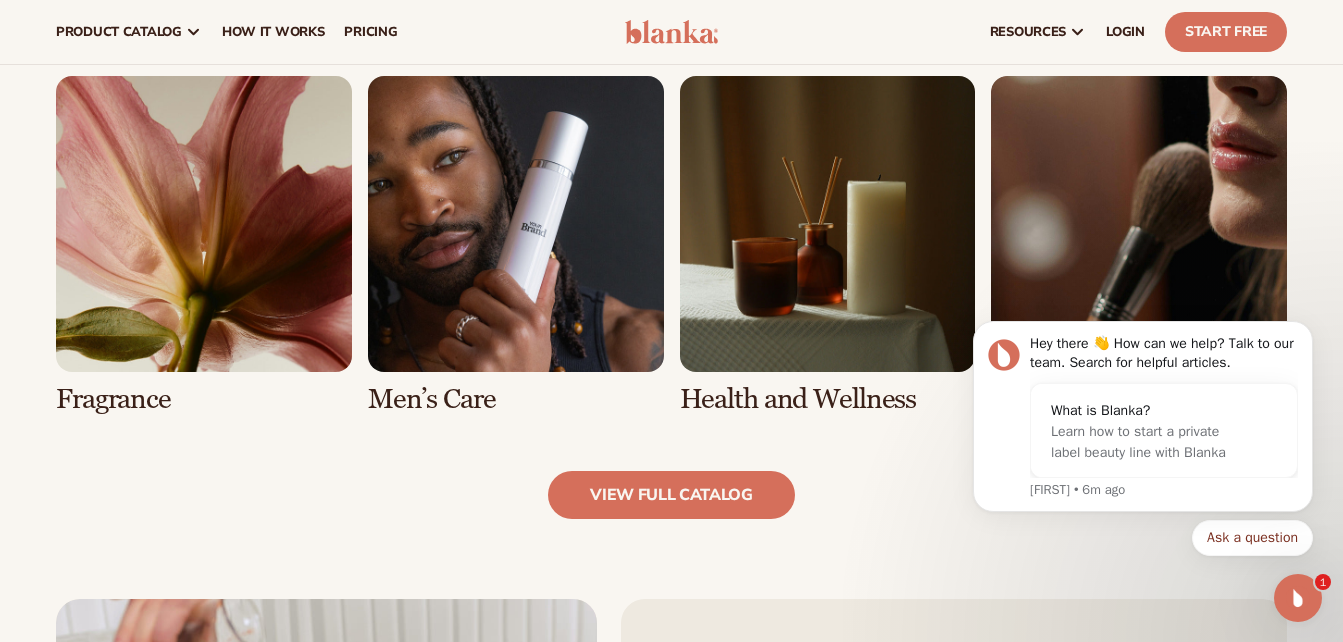 scroll, scrollTop: 1776, scrollLeft: 0, axis: vertical 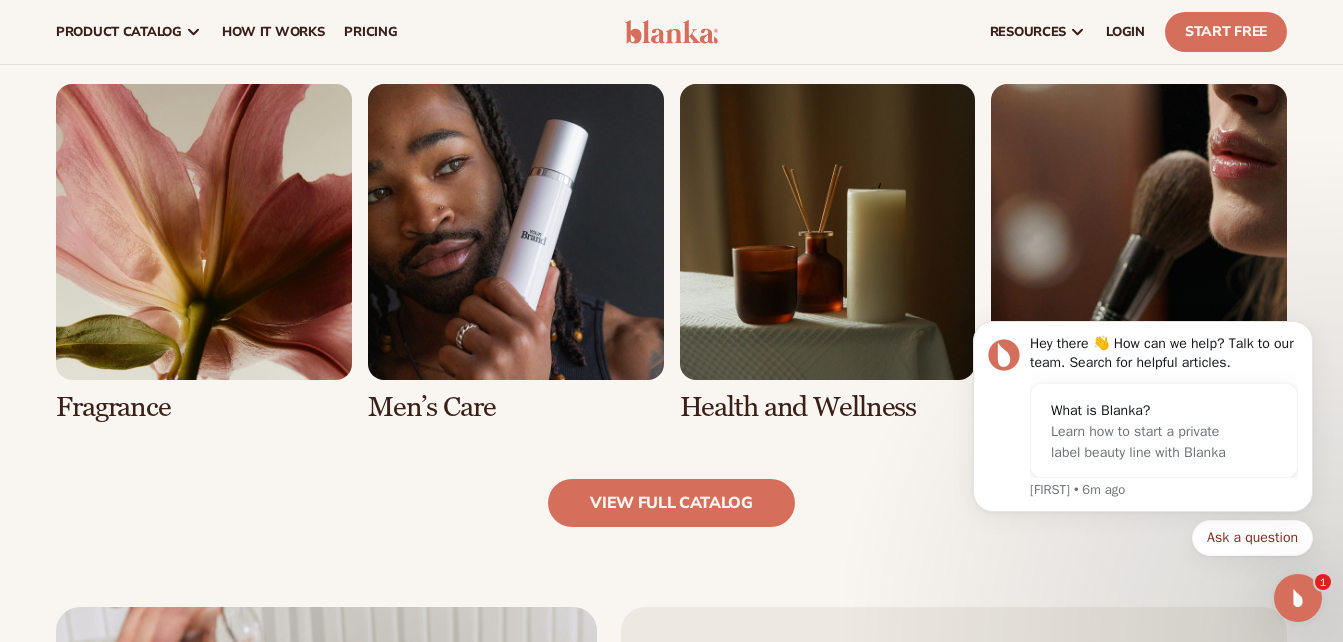 click at bounding box center (516, 253) 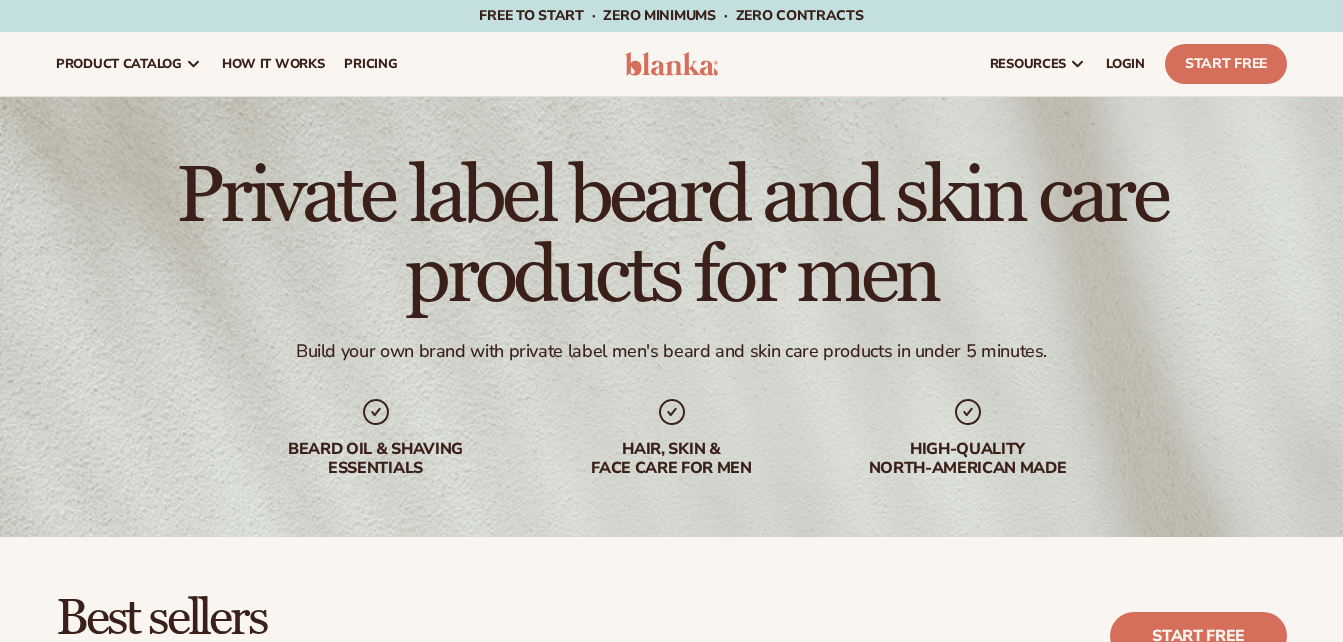 scroll, scrollTop: 0, scrollLeft: 0, axis: both 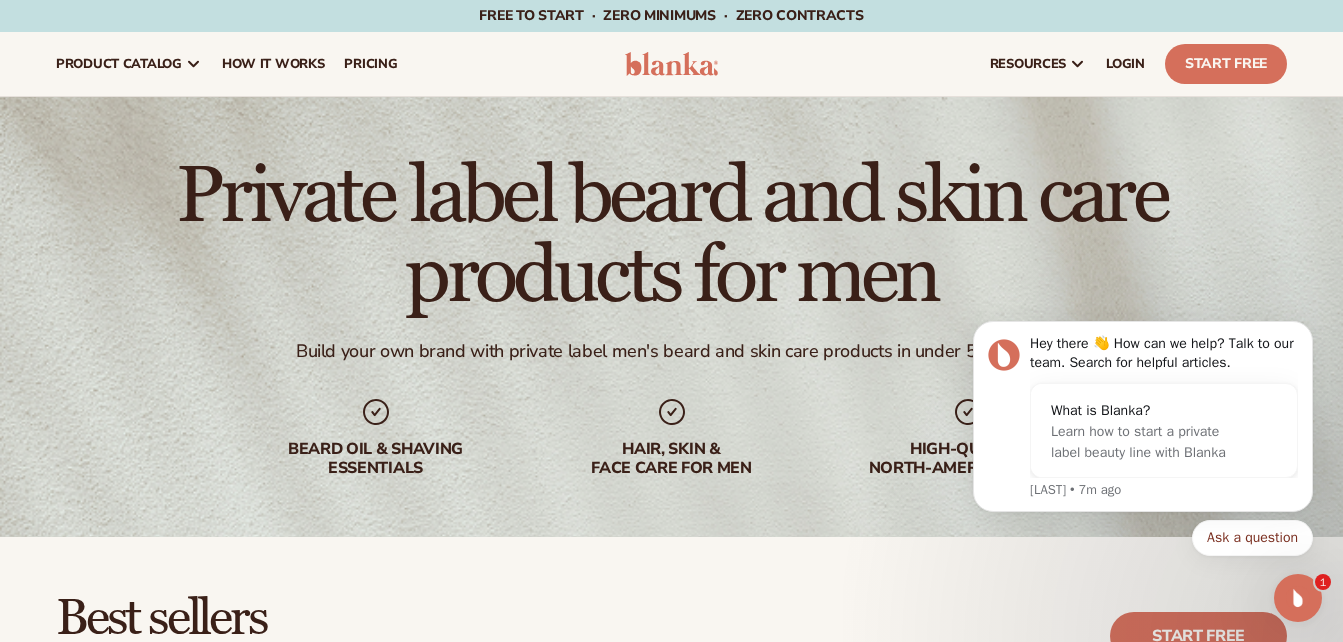 click on "Hey there 👋 How can we help? Talk to our team. Search for helpful articles.   What is Blanka? Learn how to start a private label beauty line with [FIRST] [LAST] • 7m ago Ask a question" at bounding box center (1143, 421) 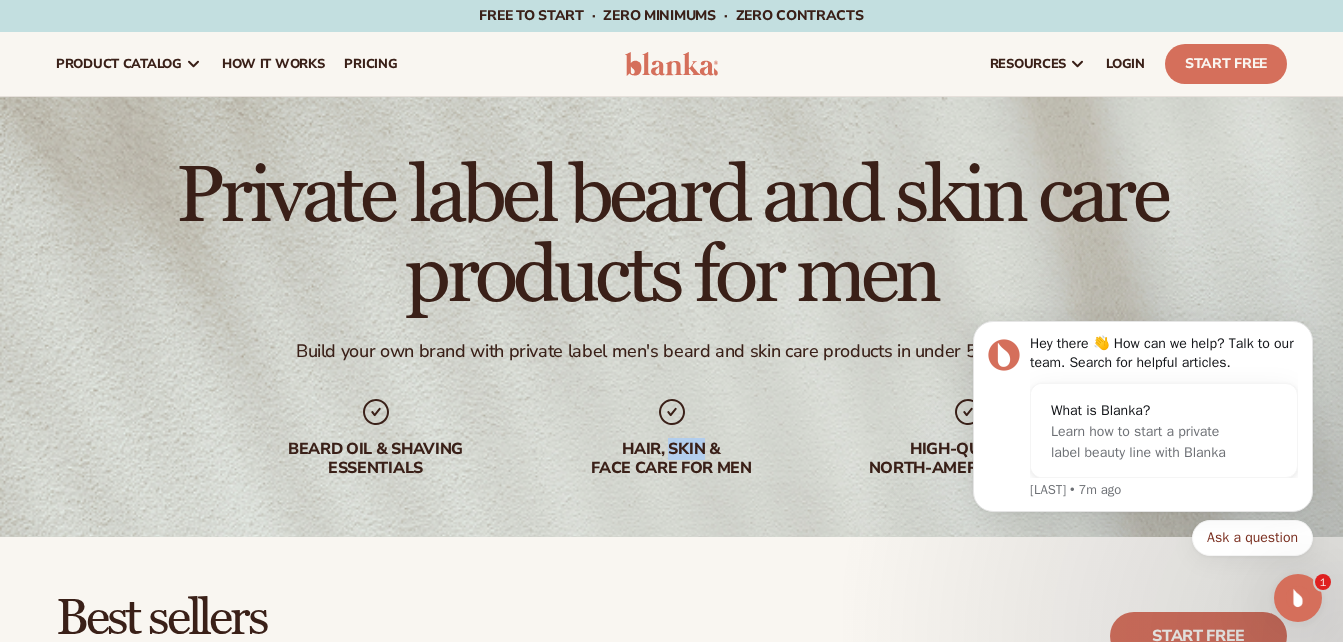 click on "hair, skin & face care for men" at bounding box center [672, 437] 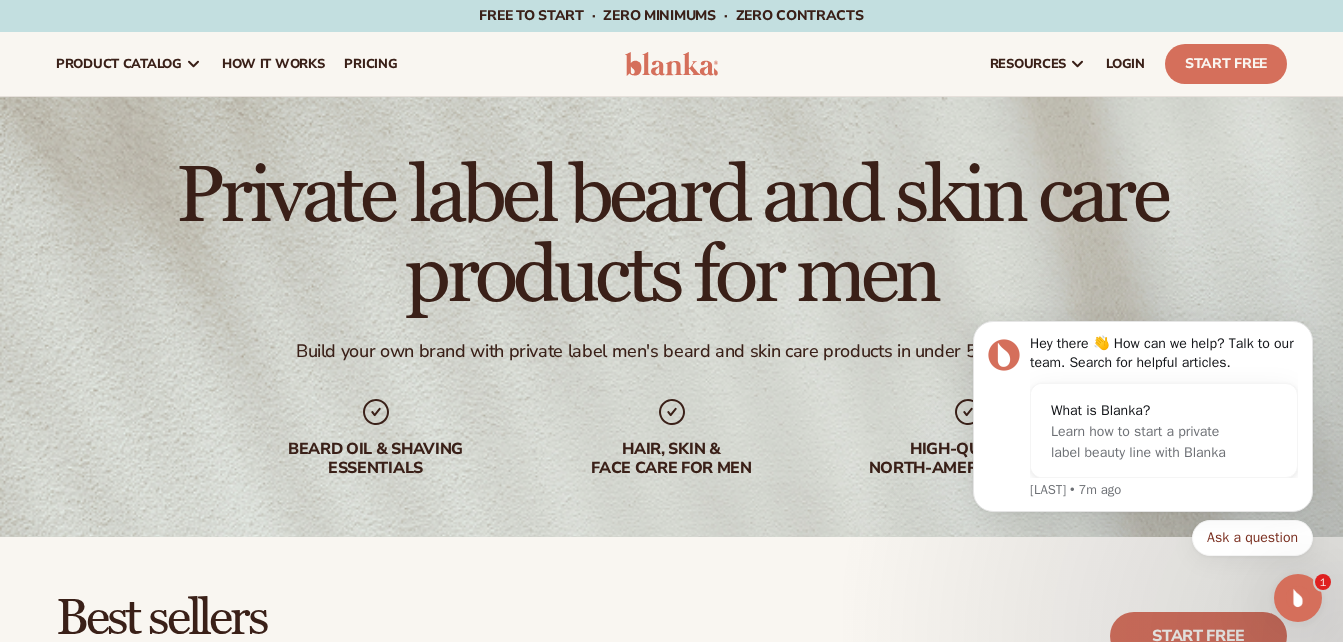 click 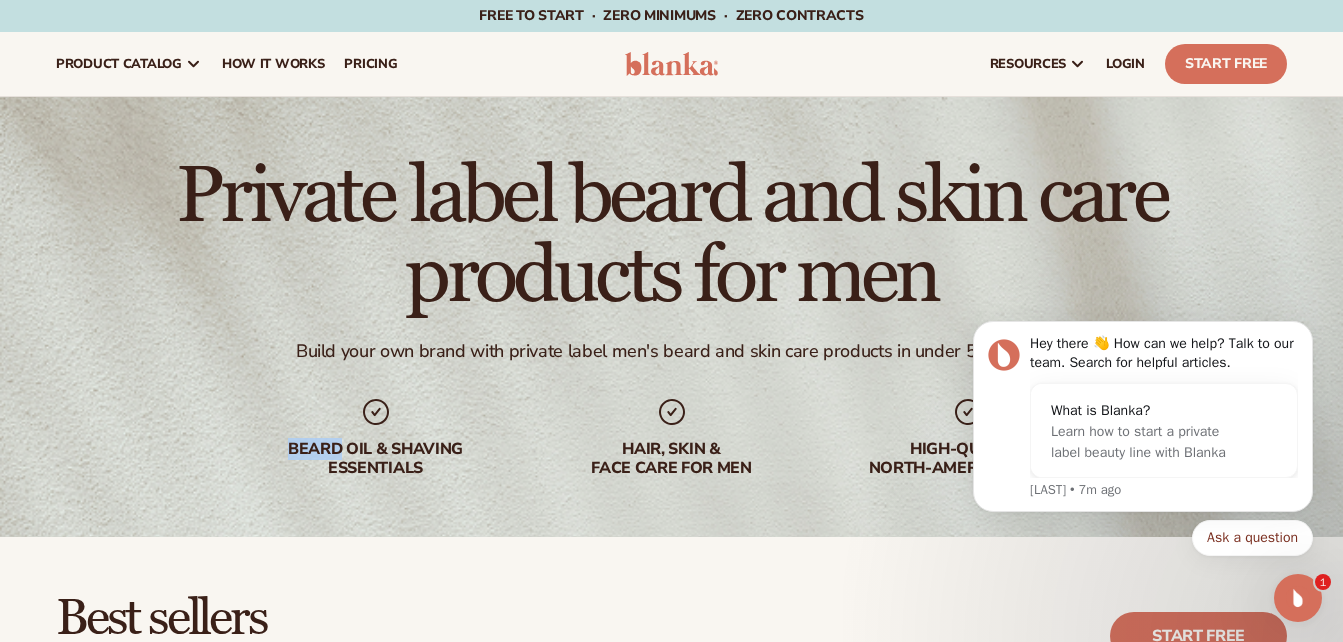 drag, startPoint x: 369, startPoint y: 419, endPoint x: 409, endPoint y: 408, distance: 41.484936 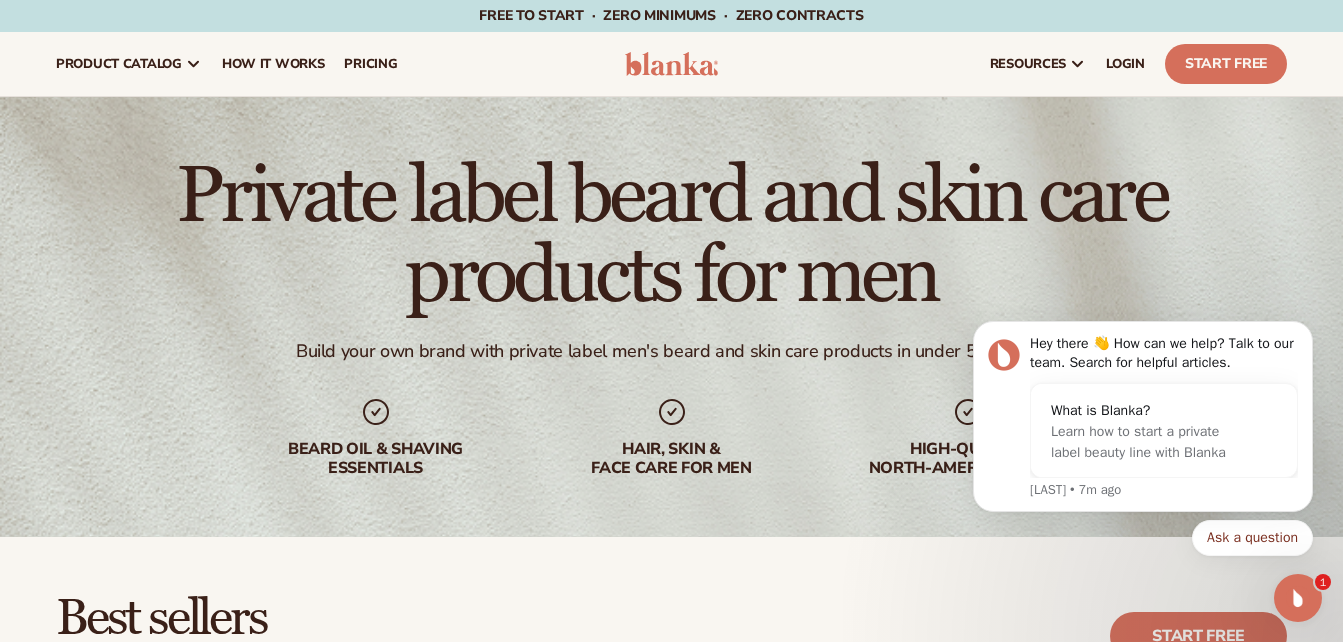 drag, startPoint x: 409, startPoint y: 408, endPoint x: 391, endPoint y: 410, distance: 18.110771 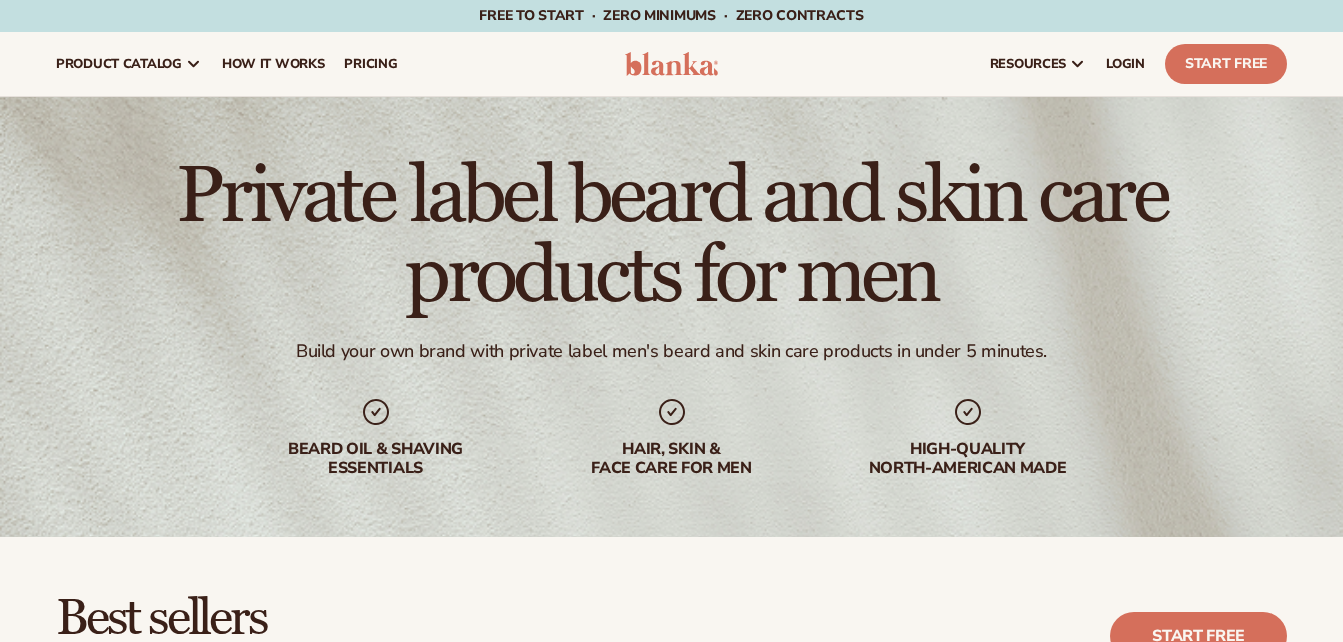 scroll, scrollTop: 0, scrollLeft: 0, axis: both 